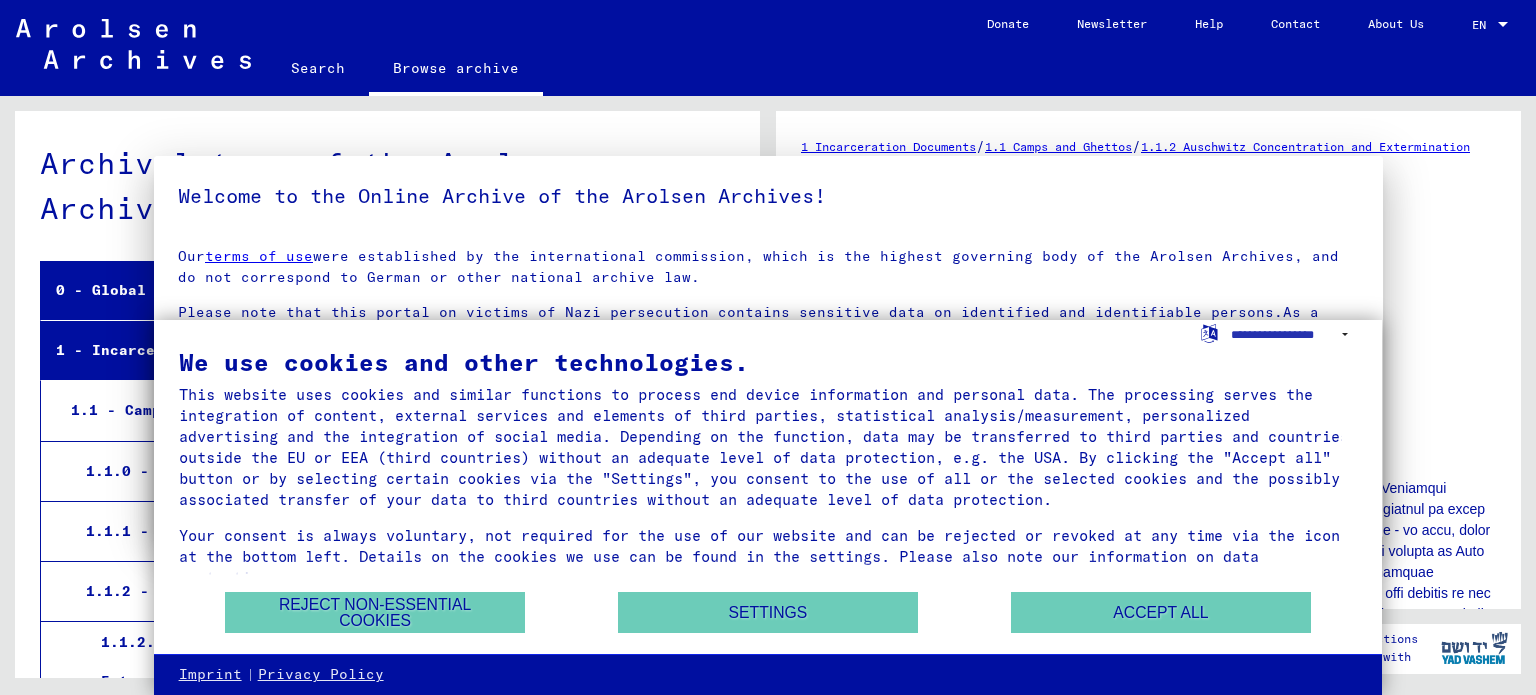 scroll, scrollTop: 0, scrollLeft: 0, axis: both 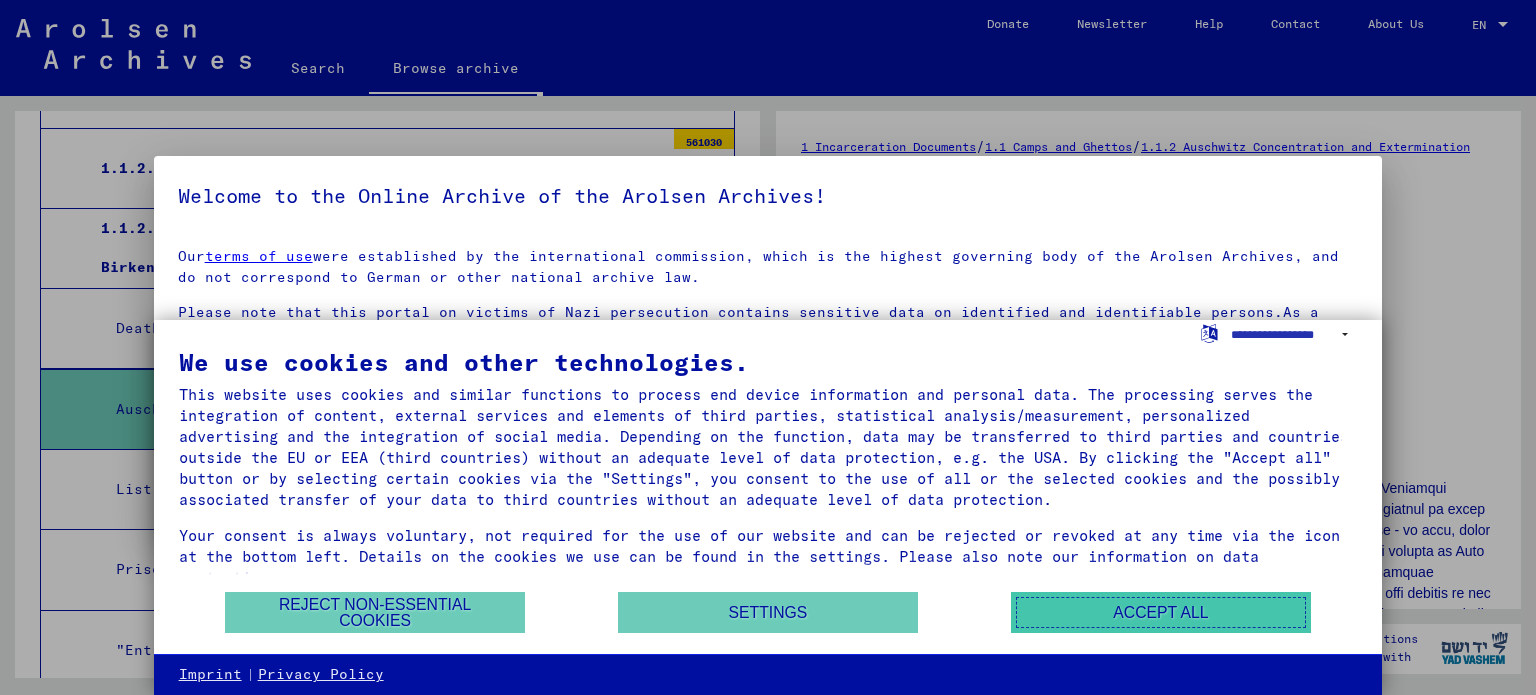 click on "Accept all" at bounding box center (1161, 612) 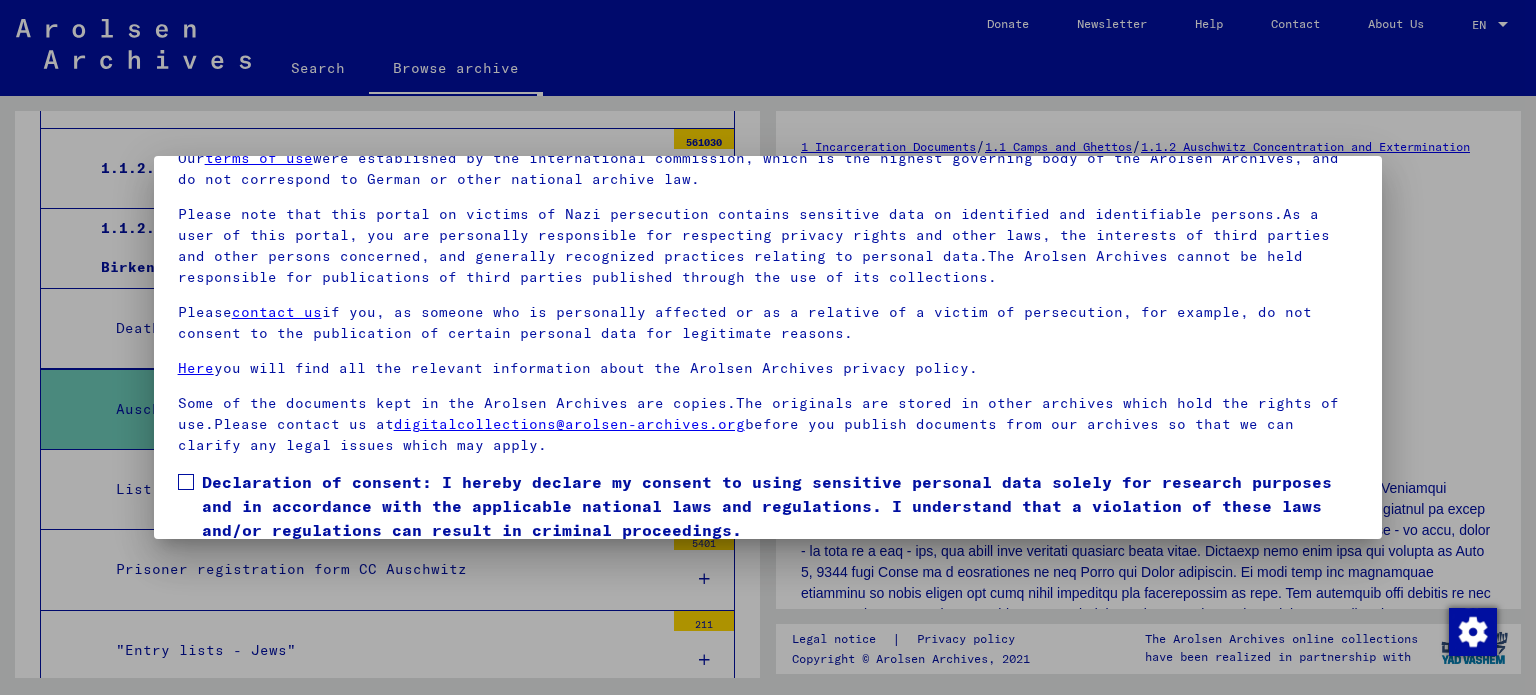 scroll, scrollTop: 169, scrollLeft: 0, axis: vertical 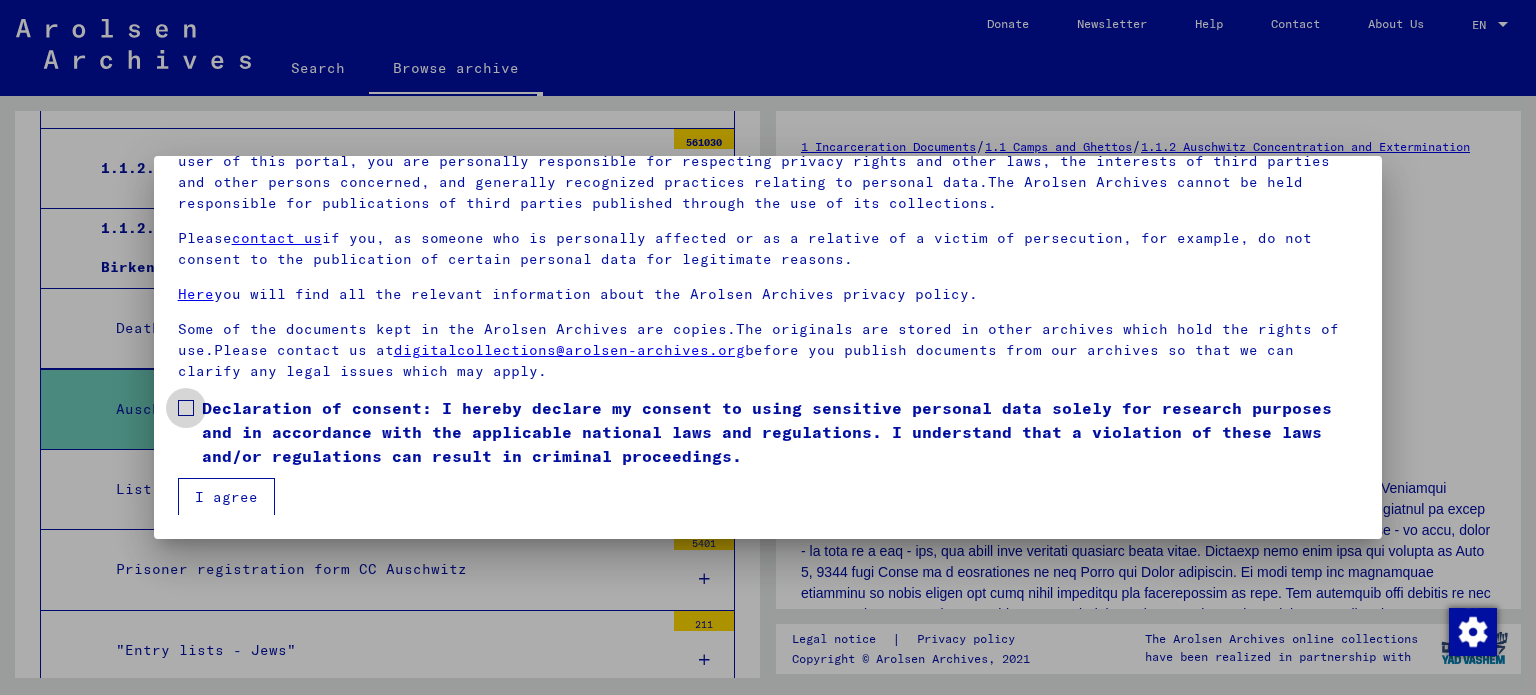 drag, startPoint x: 187, startPoint y: 399, endPoint x: 218, endPoint y: 490, distance: 96.13532 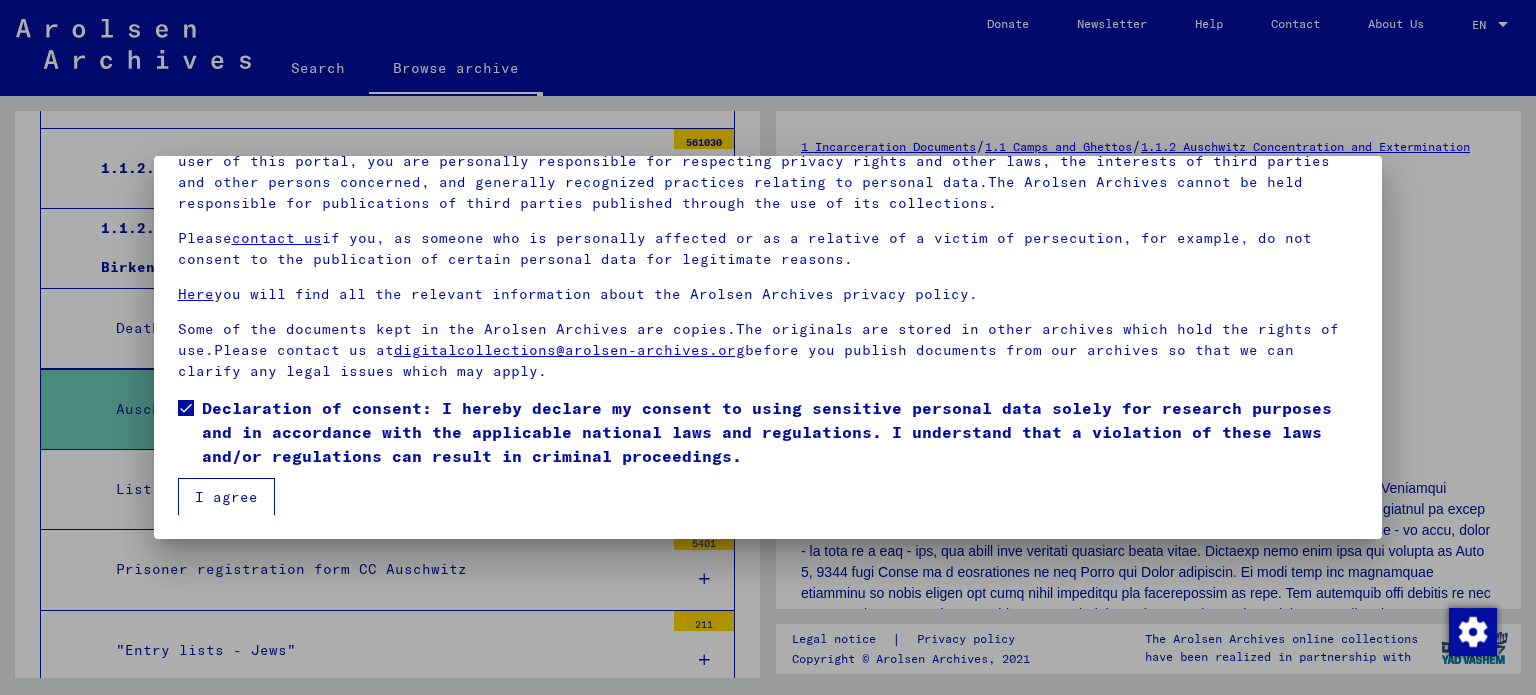 click on "I agree" at bounding box center [226, 497] 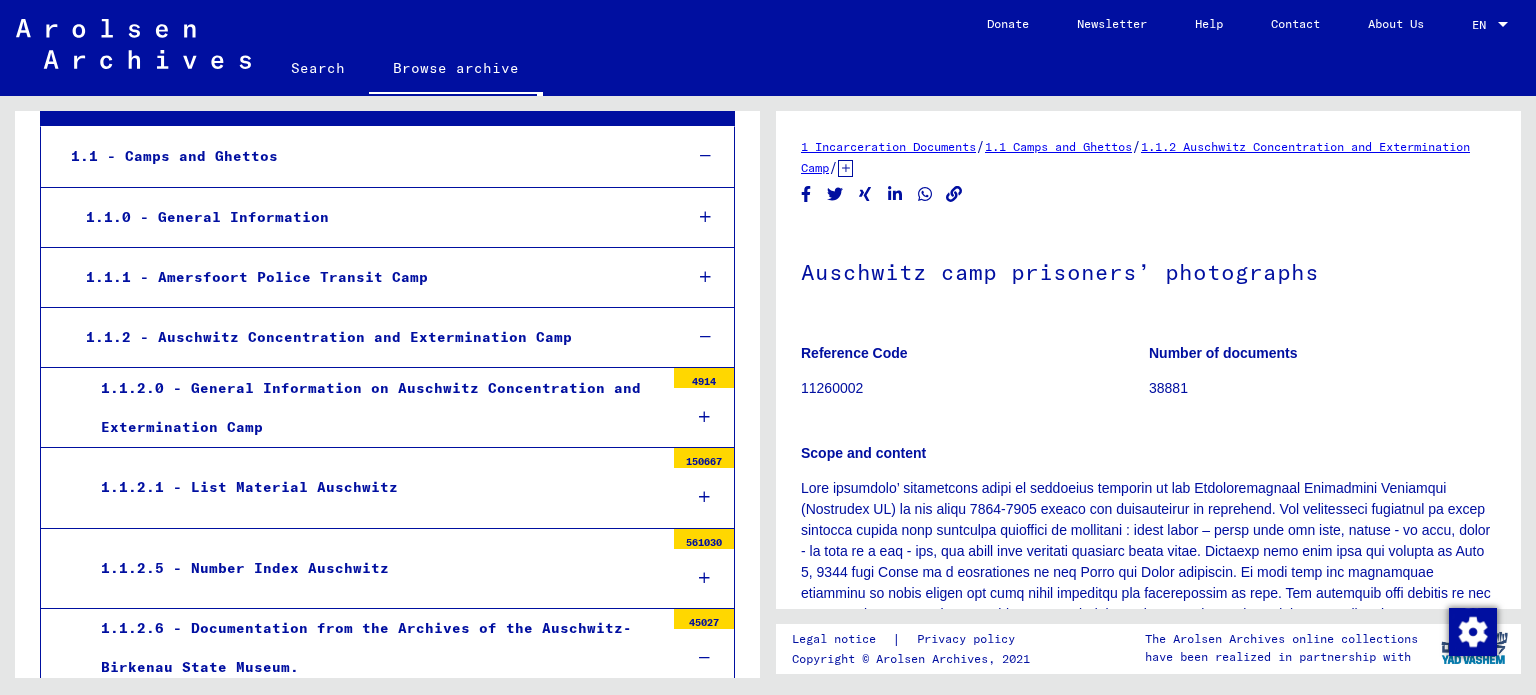 scroll, scrollTop: 0, scrollLeft: 0, axis: both 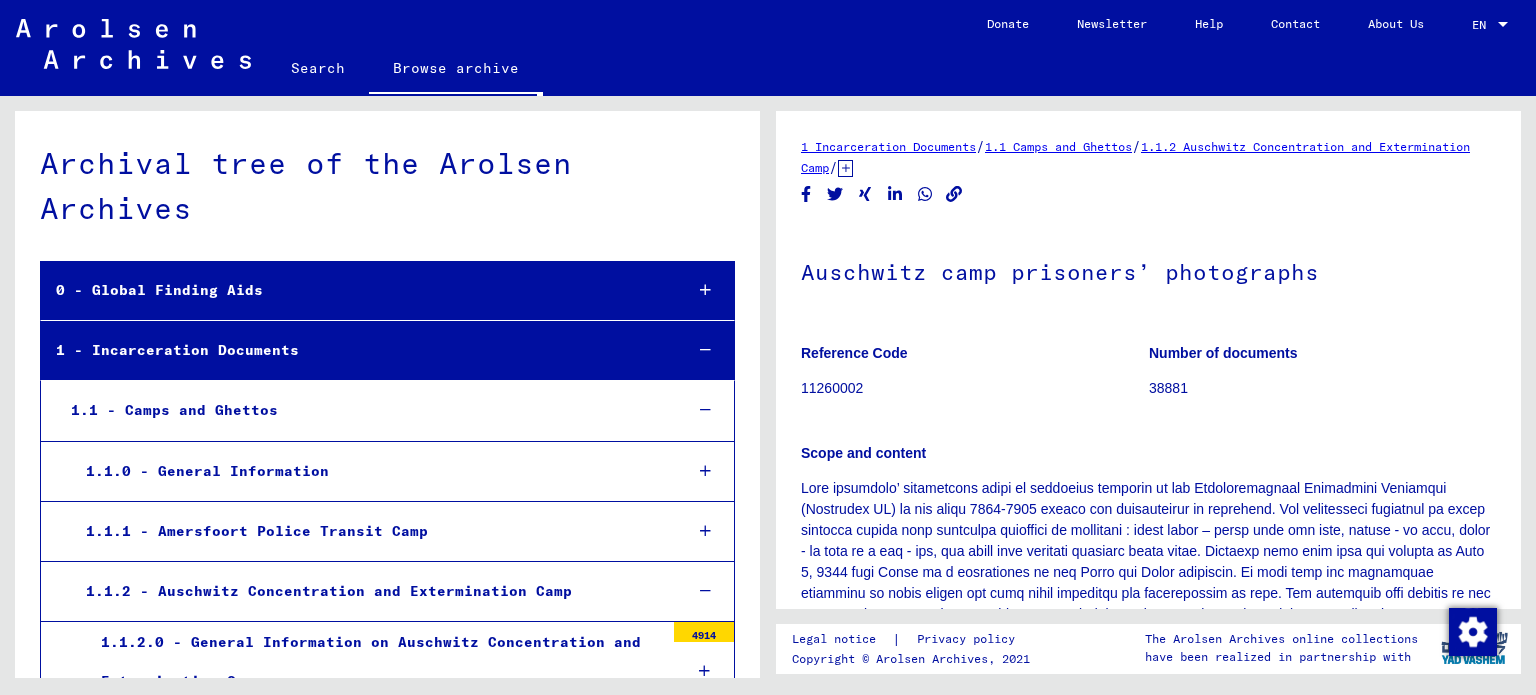 click on "Search" 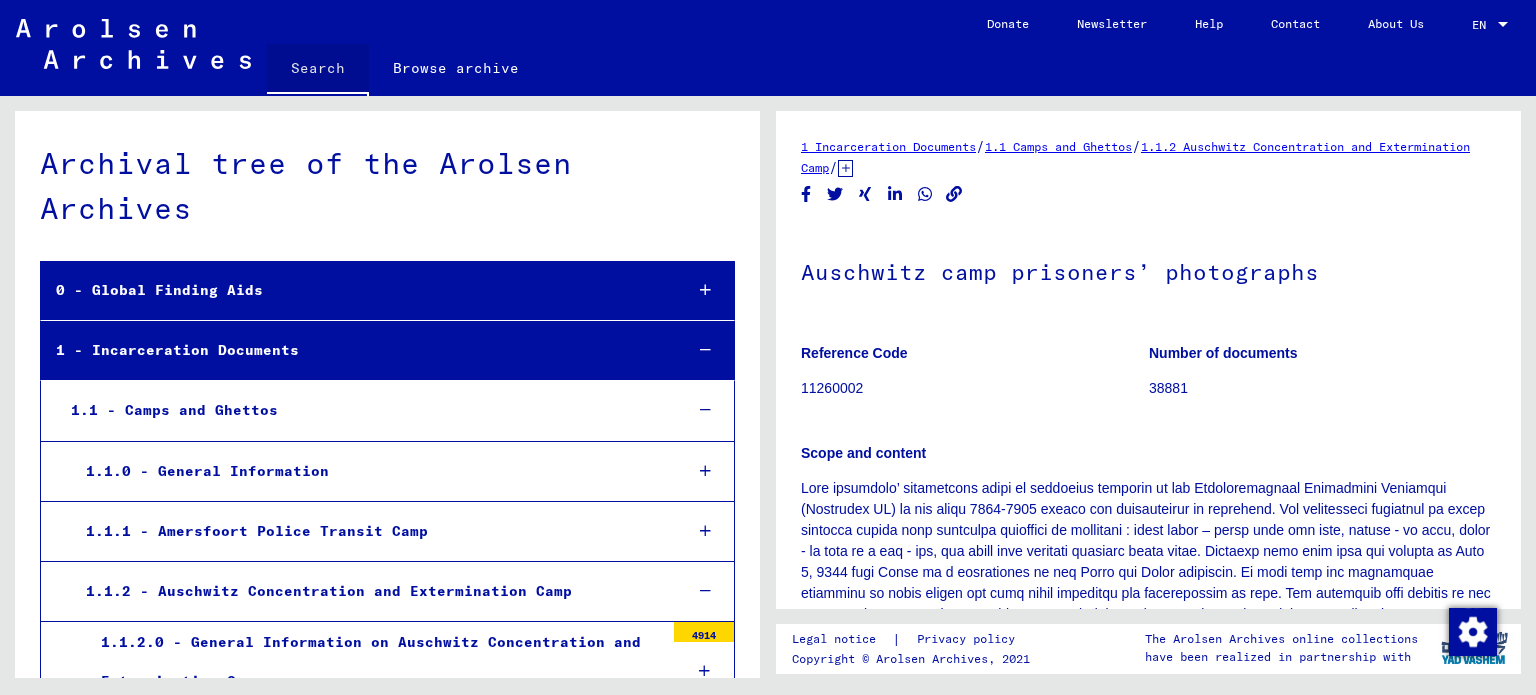 click on "Search" 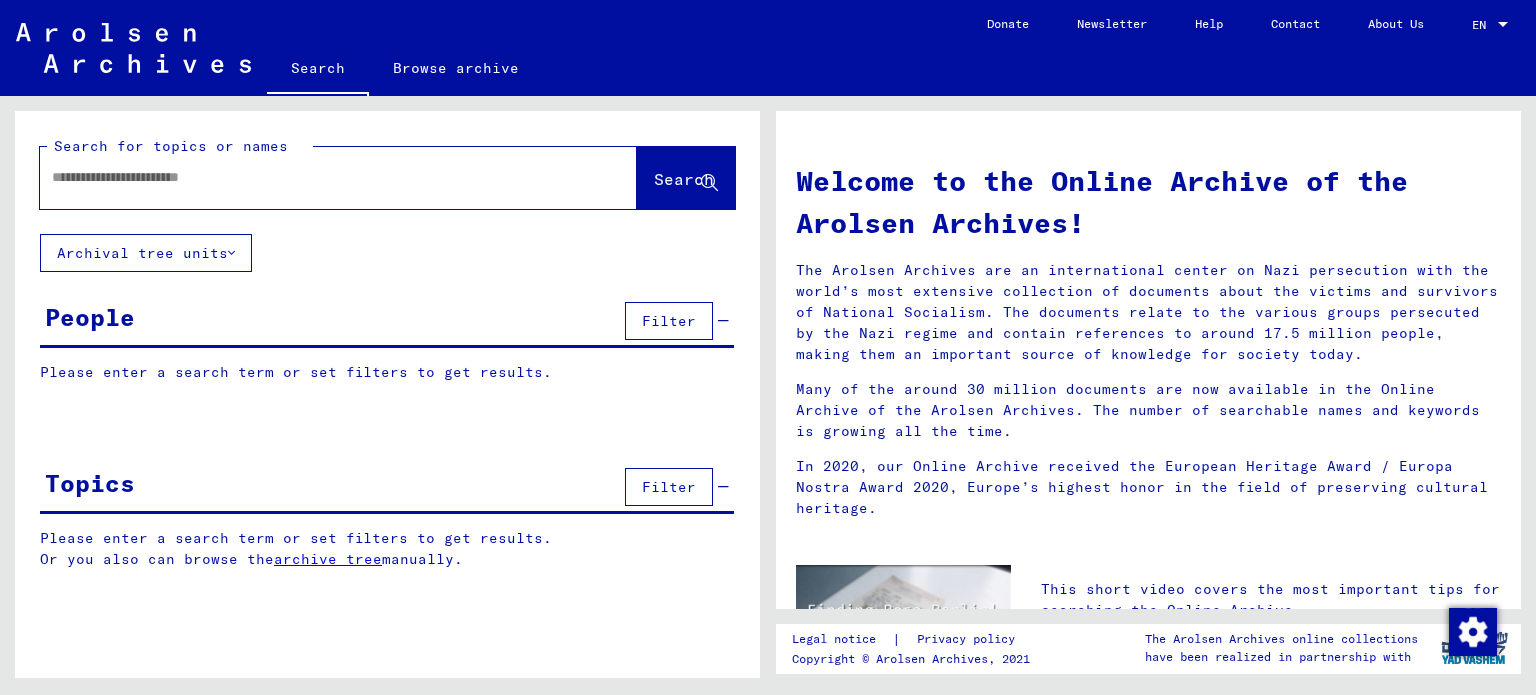click at bounding box center (314, 177) 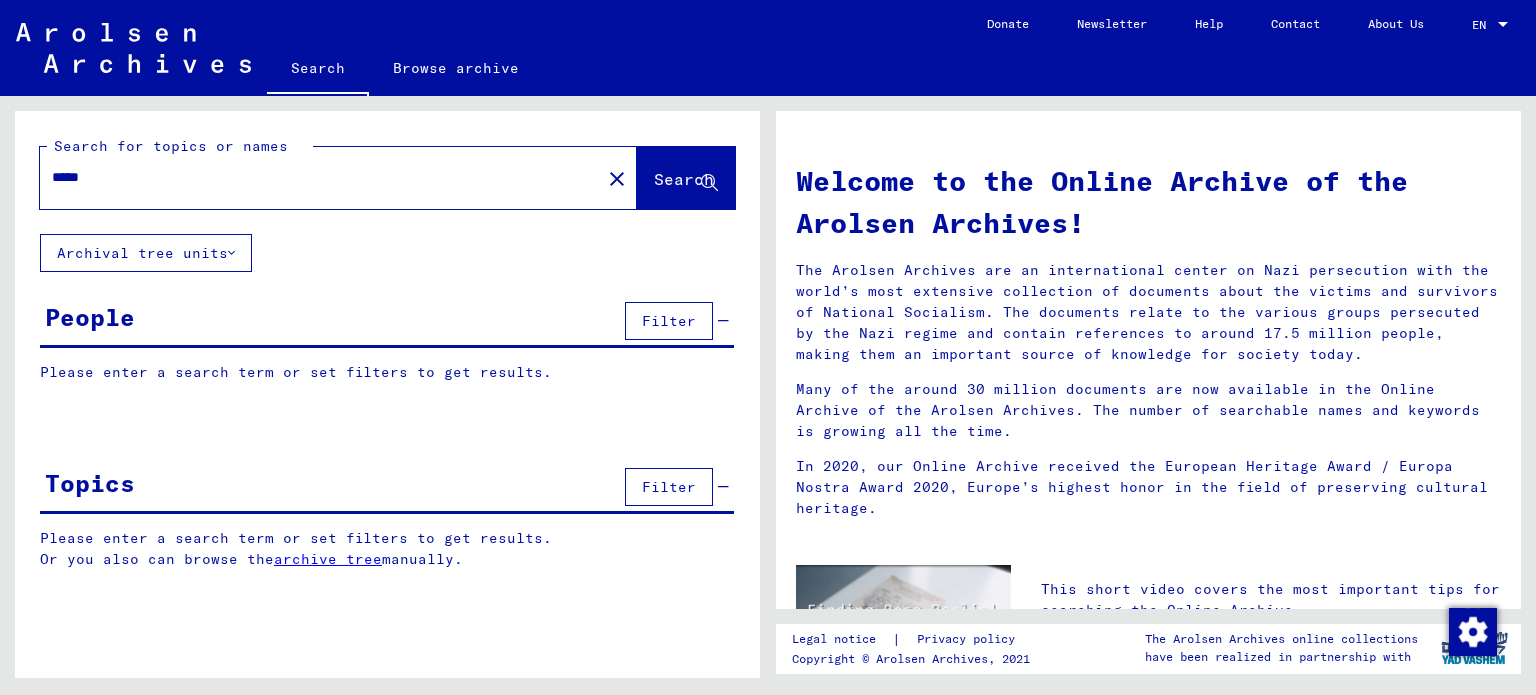 paste on "********" 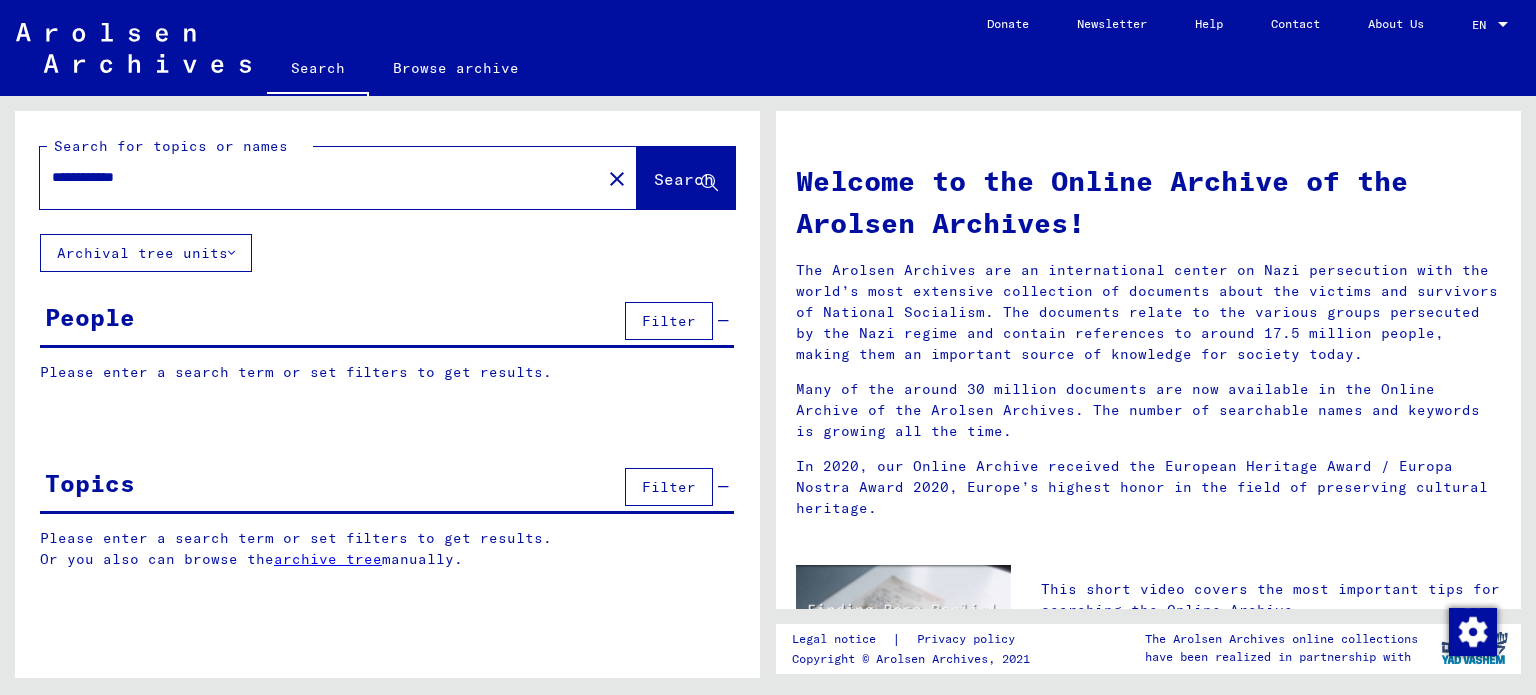 type on "**********" 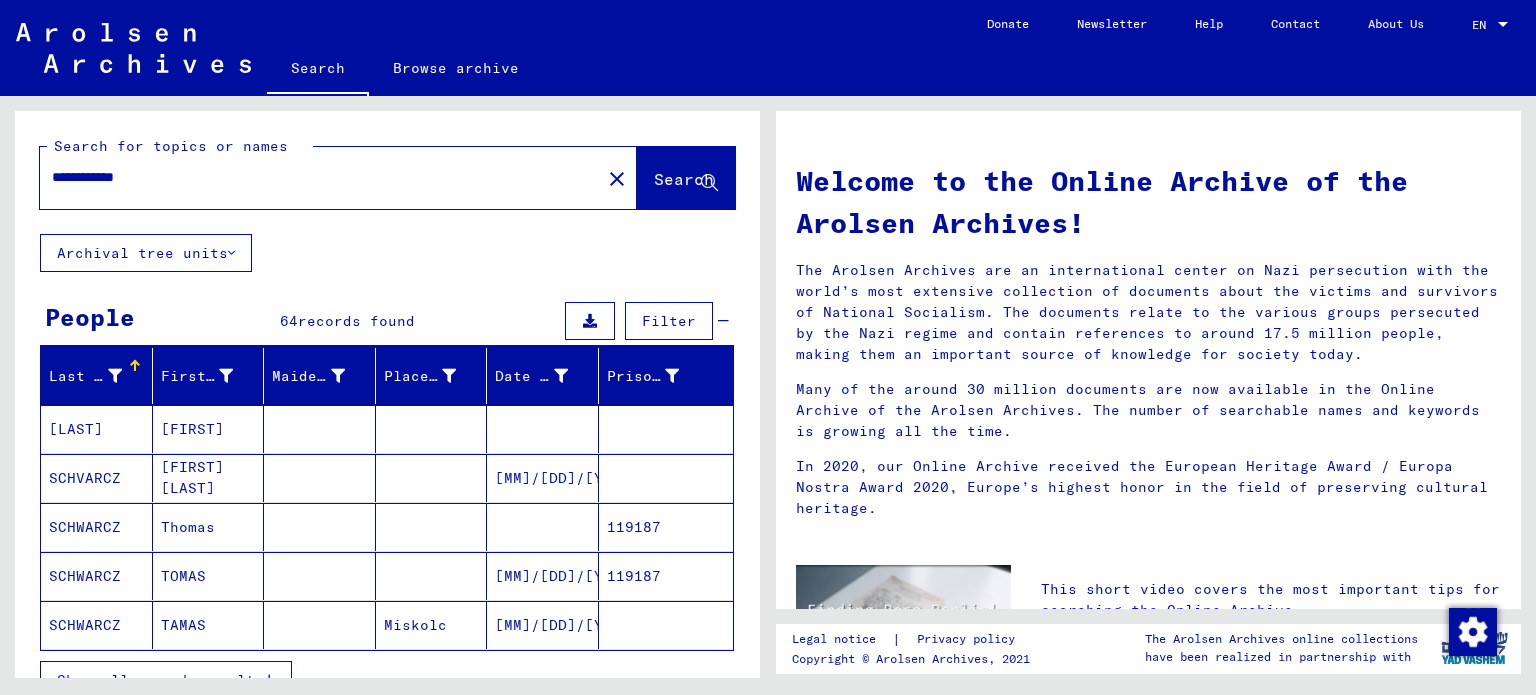scroll, scrollTop: 100, scrollLeft: 0, axis: vertical 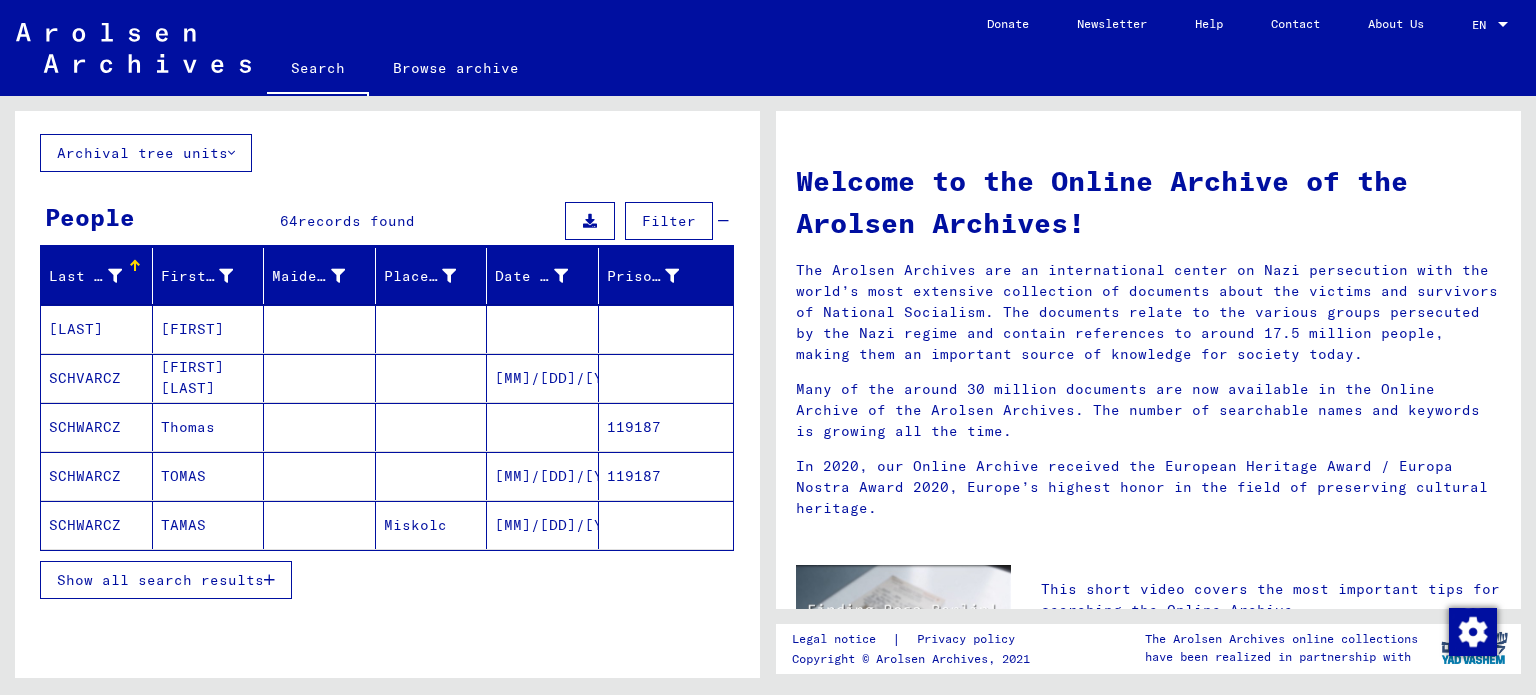 click on "SCHWARCZ" at bounding box center [97, 525] 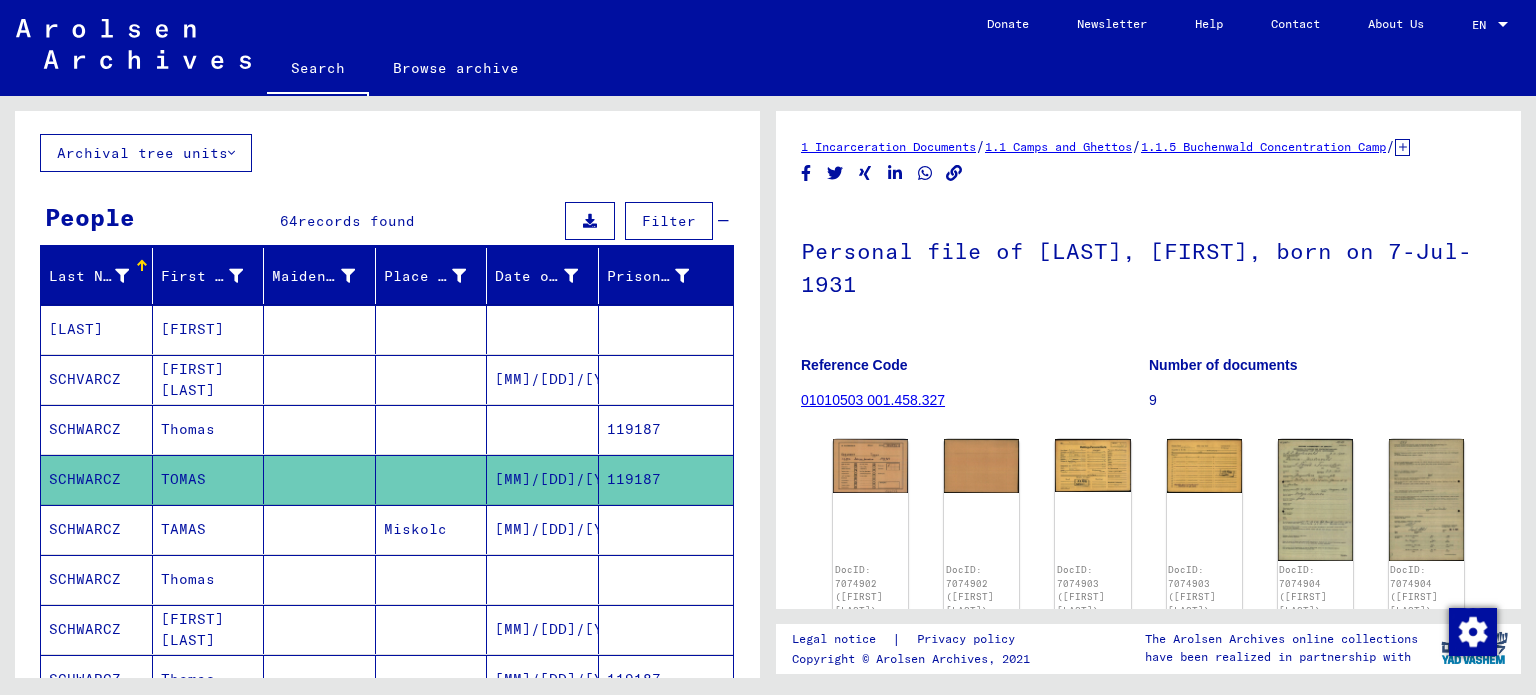 scroll, scrollTop: 0, scrollLeft: 0, axis: both 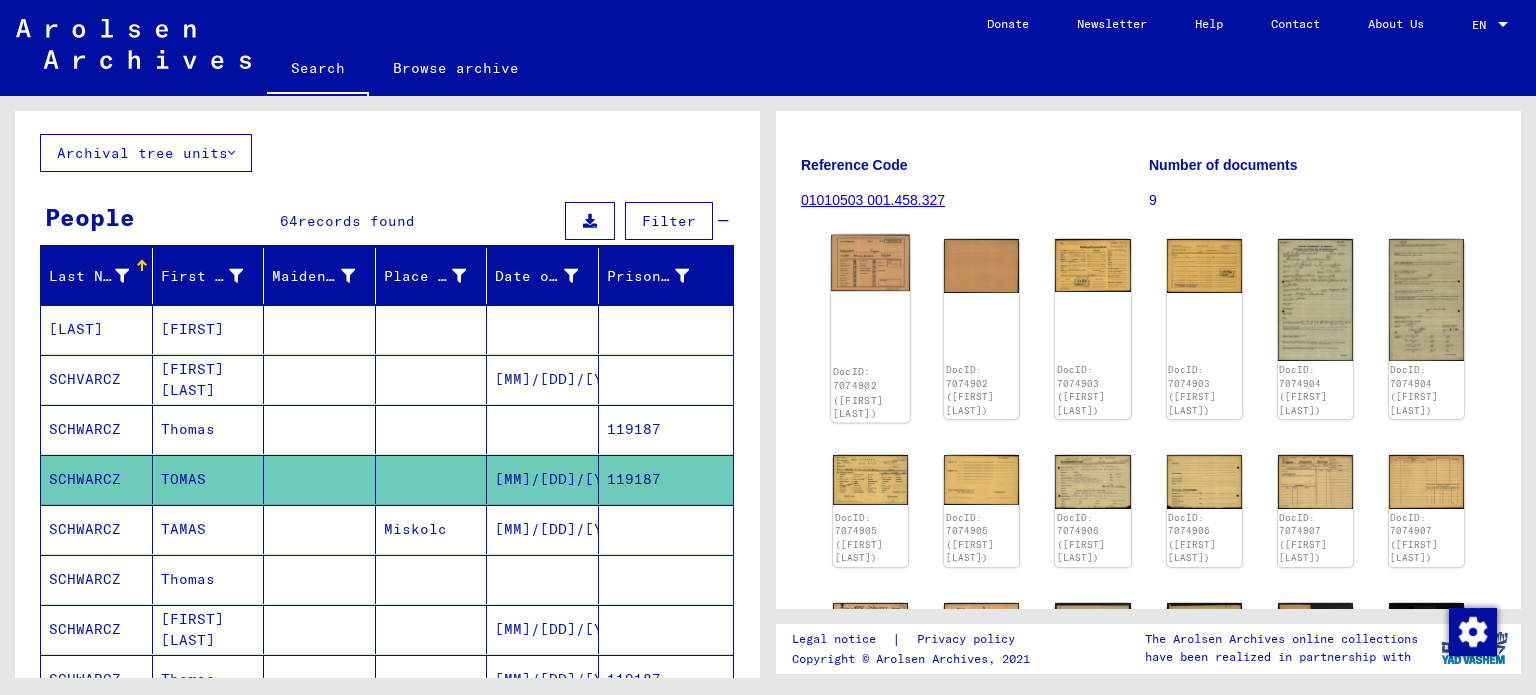 click 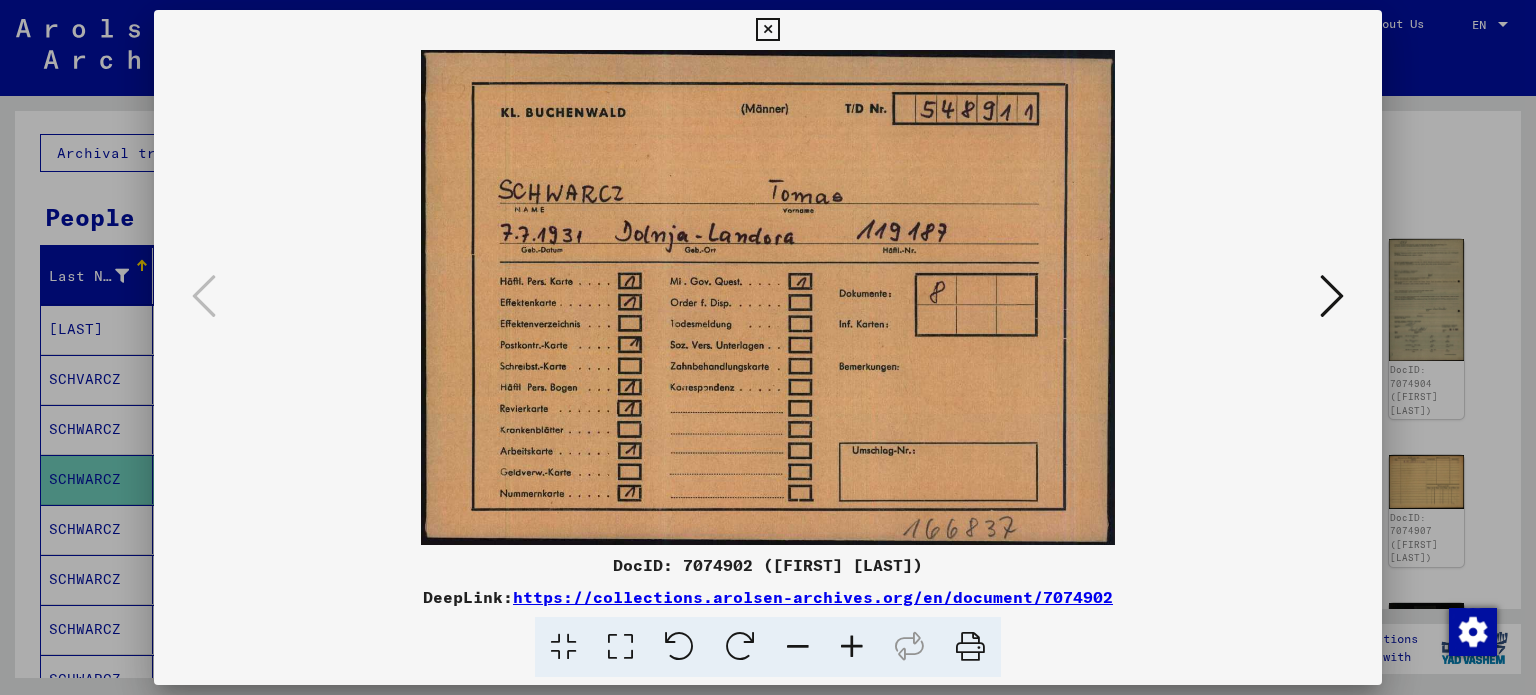 click at bounding box center [1332, 296] 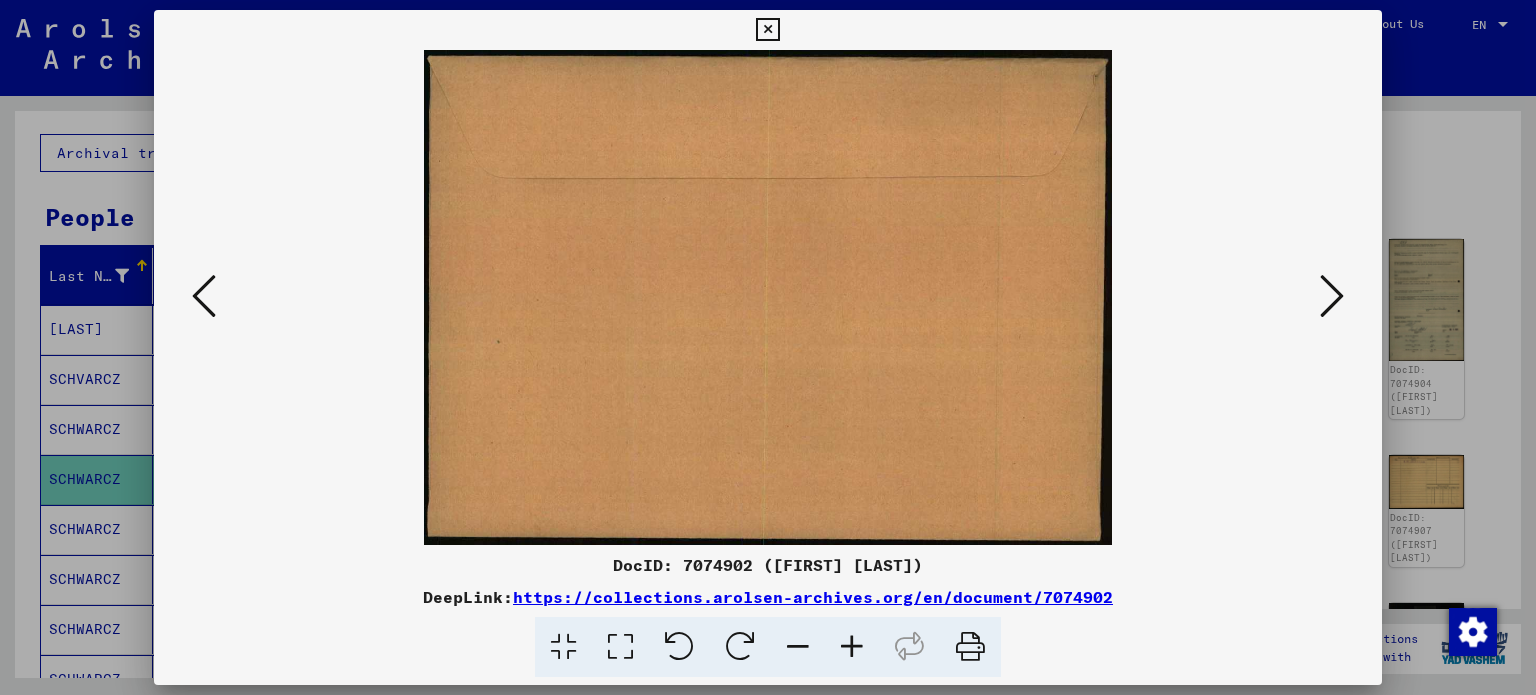 click at bounding box center (1332, 296) 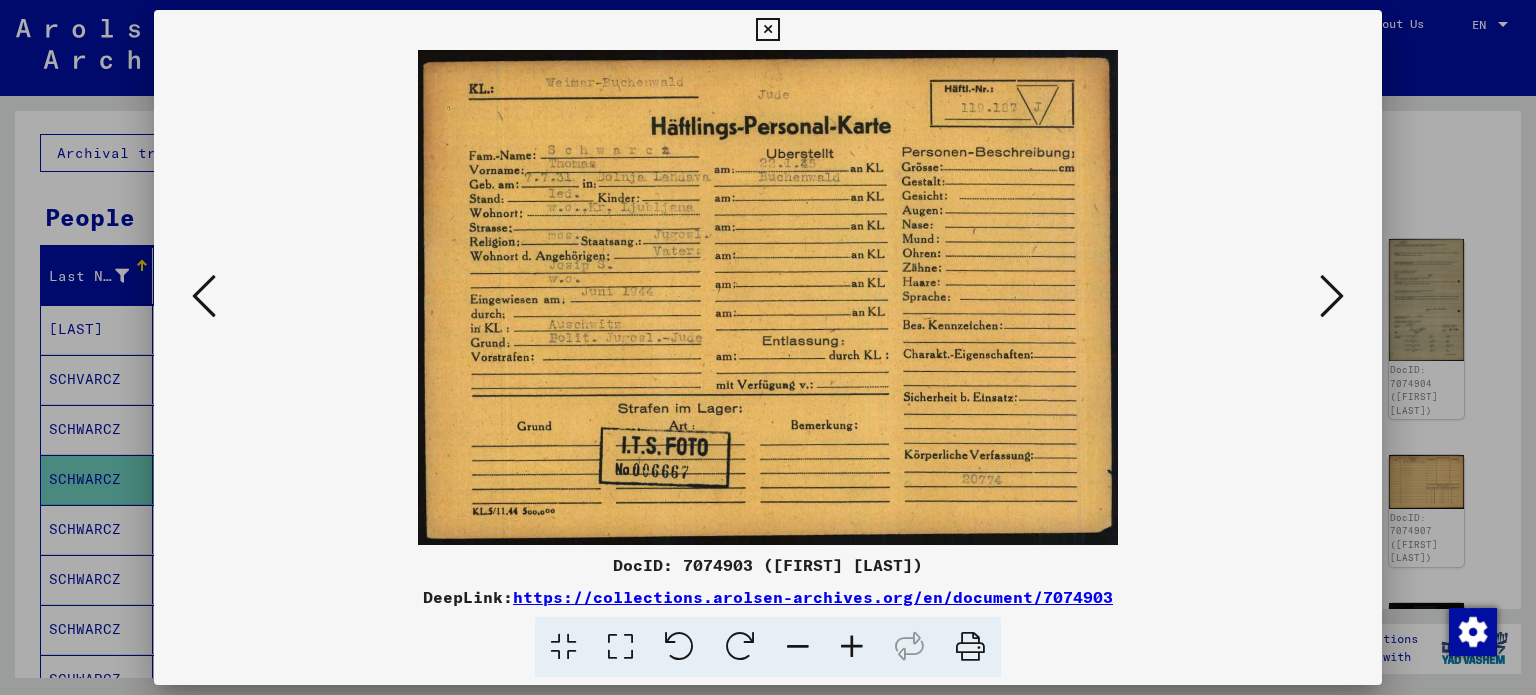 click at bounding box center [1332, 296] 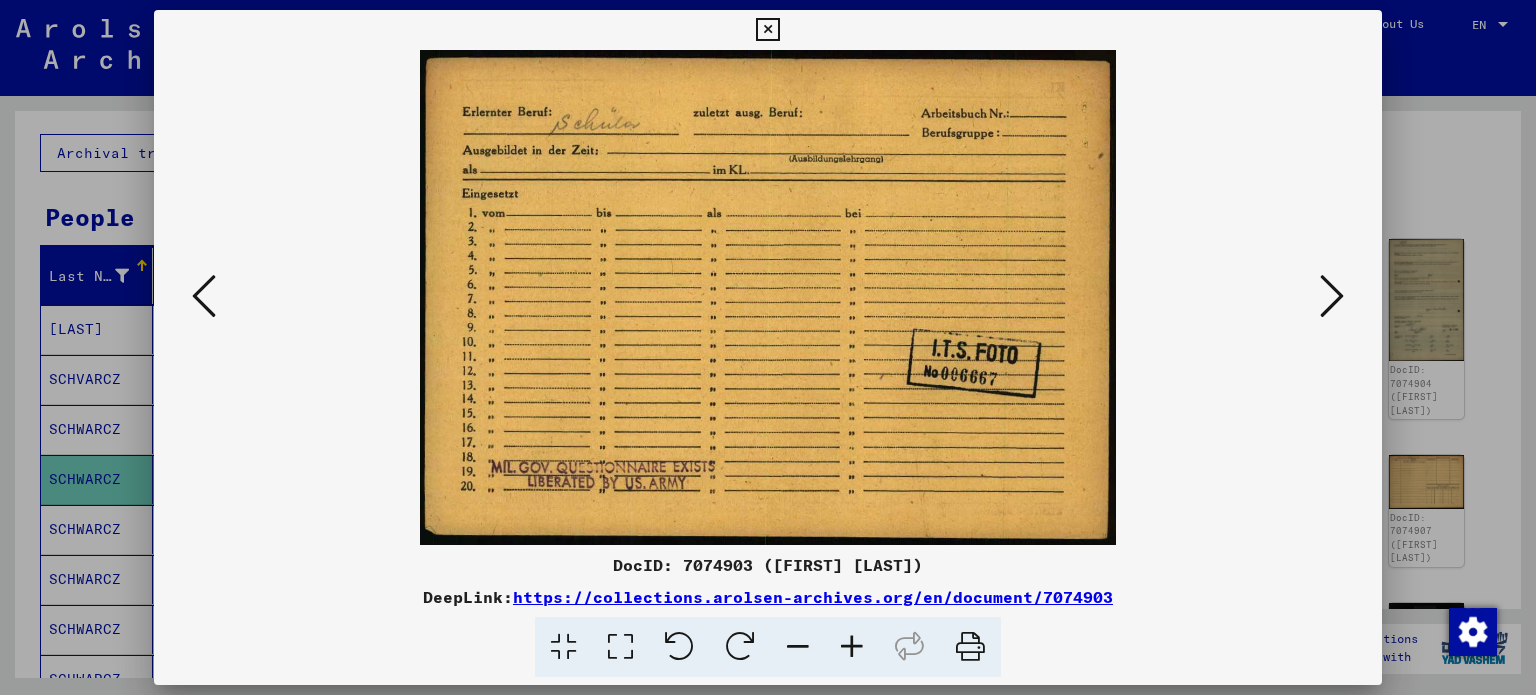 click at bounding box center (767, 30) 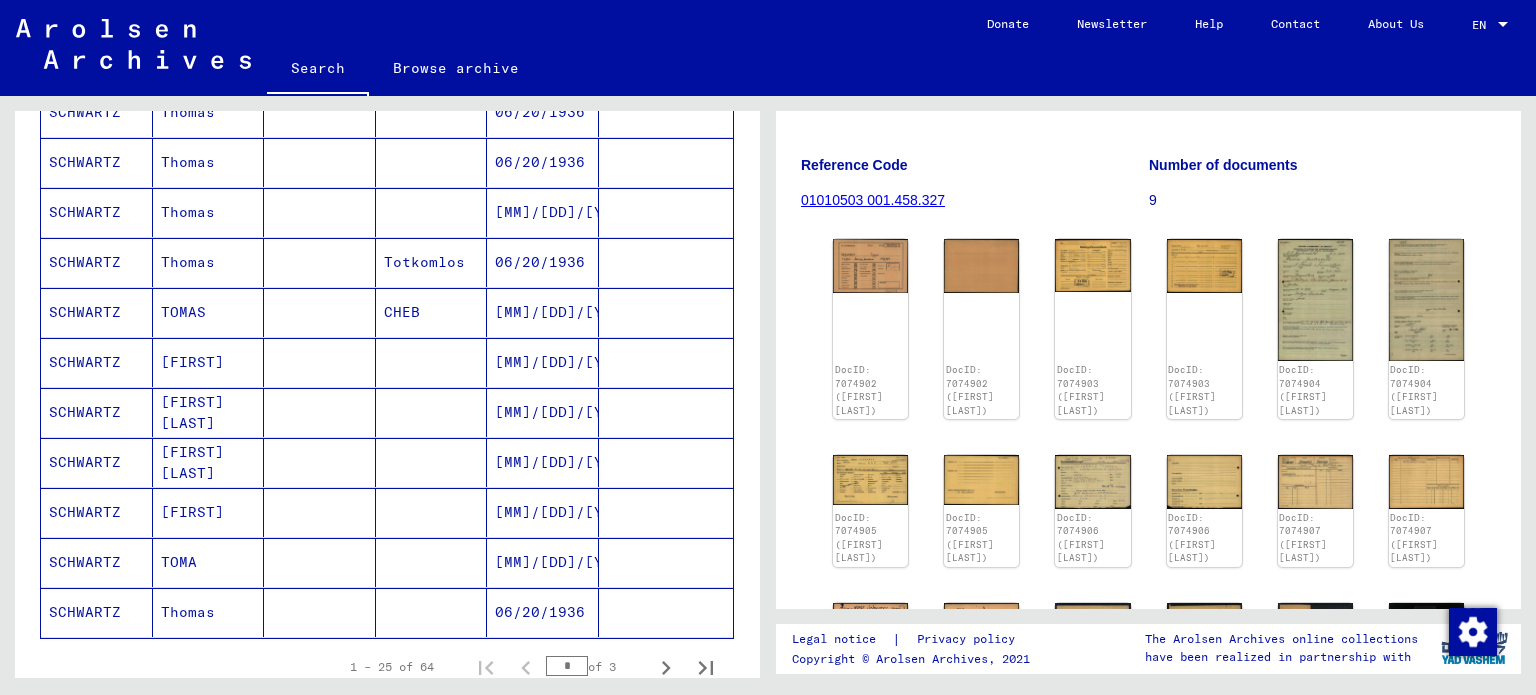 scroll, scrollTop: 1117, scrollLeft: 0, axis: vertical 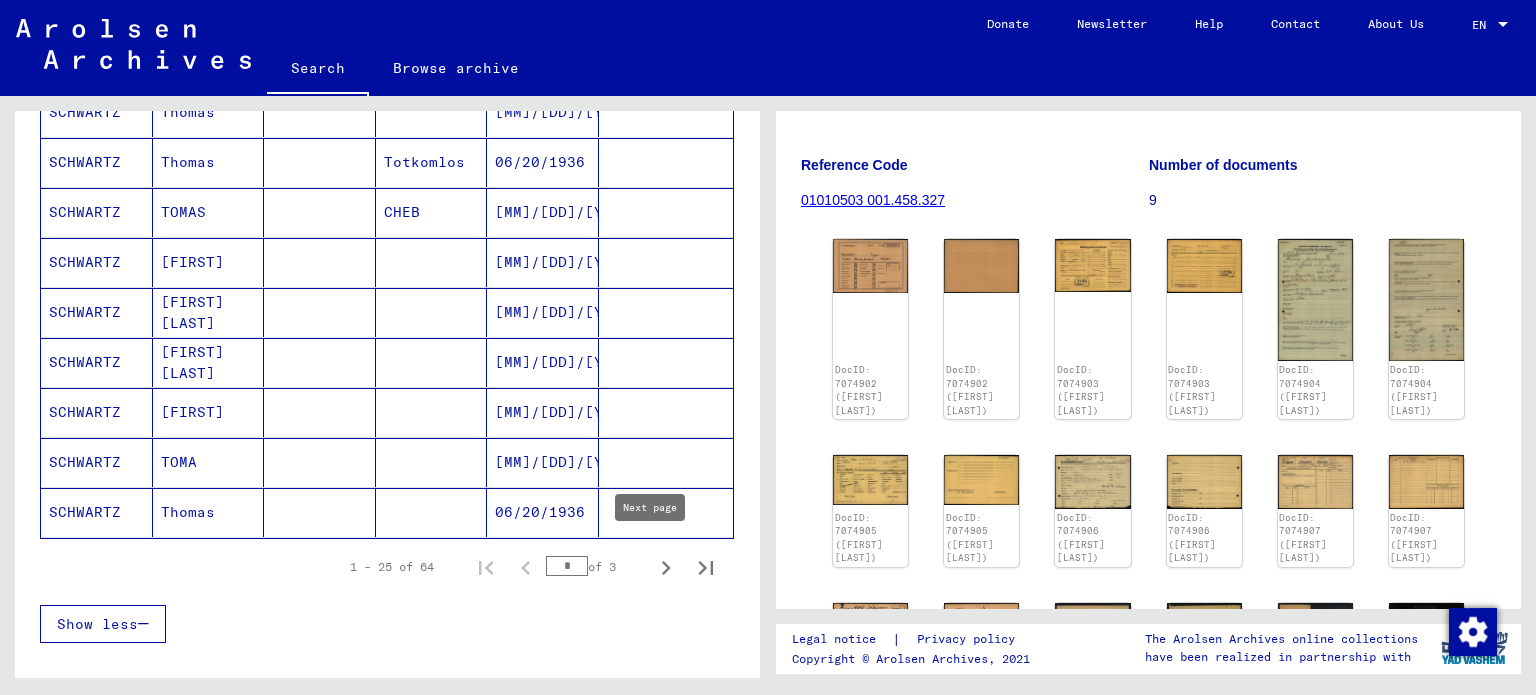 click 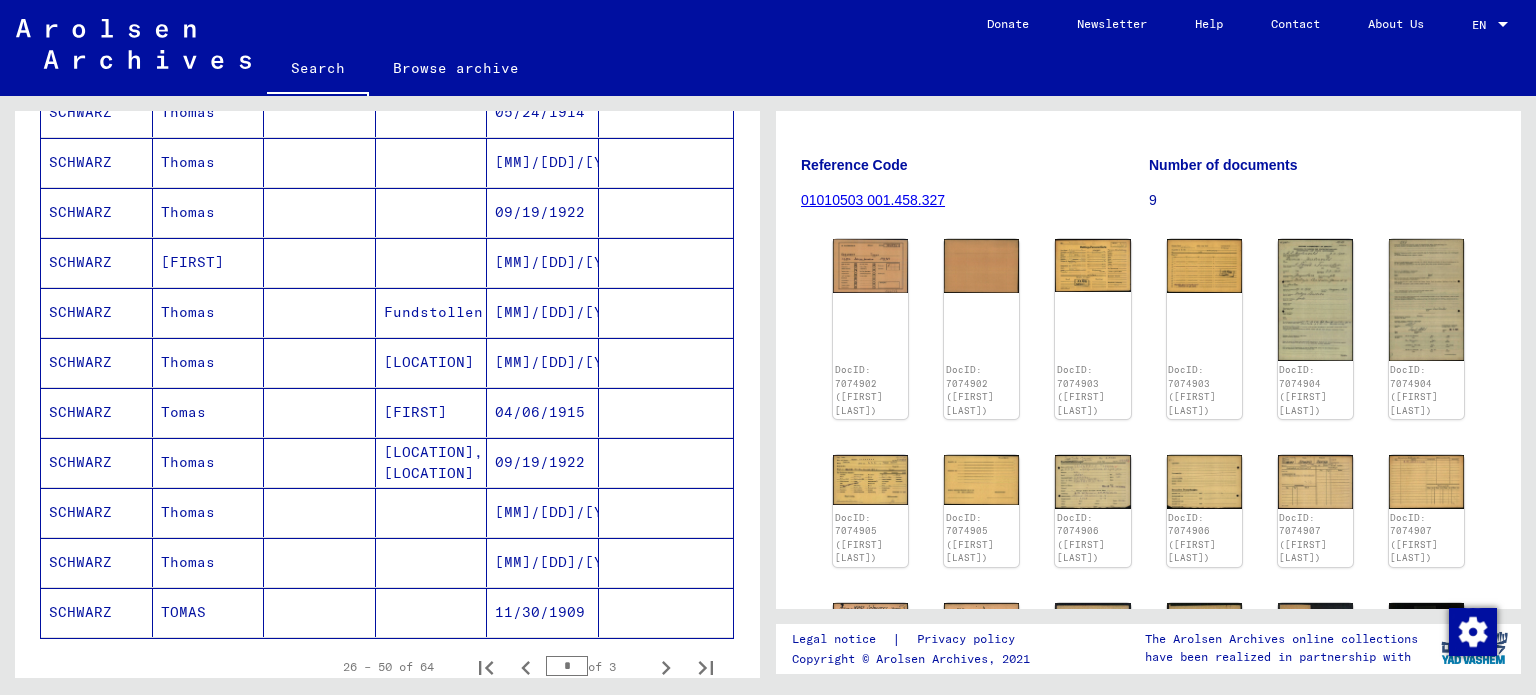 scroll, scrollTop: 1117, scrollLeft: 0, axis: vertical 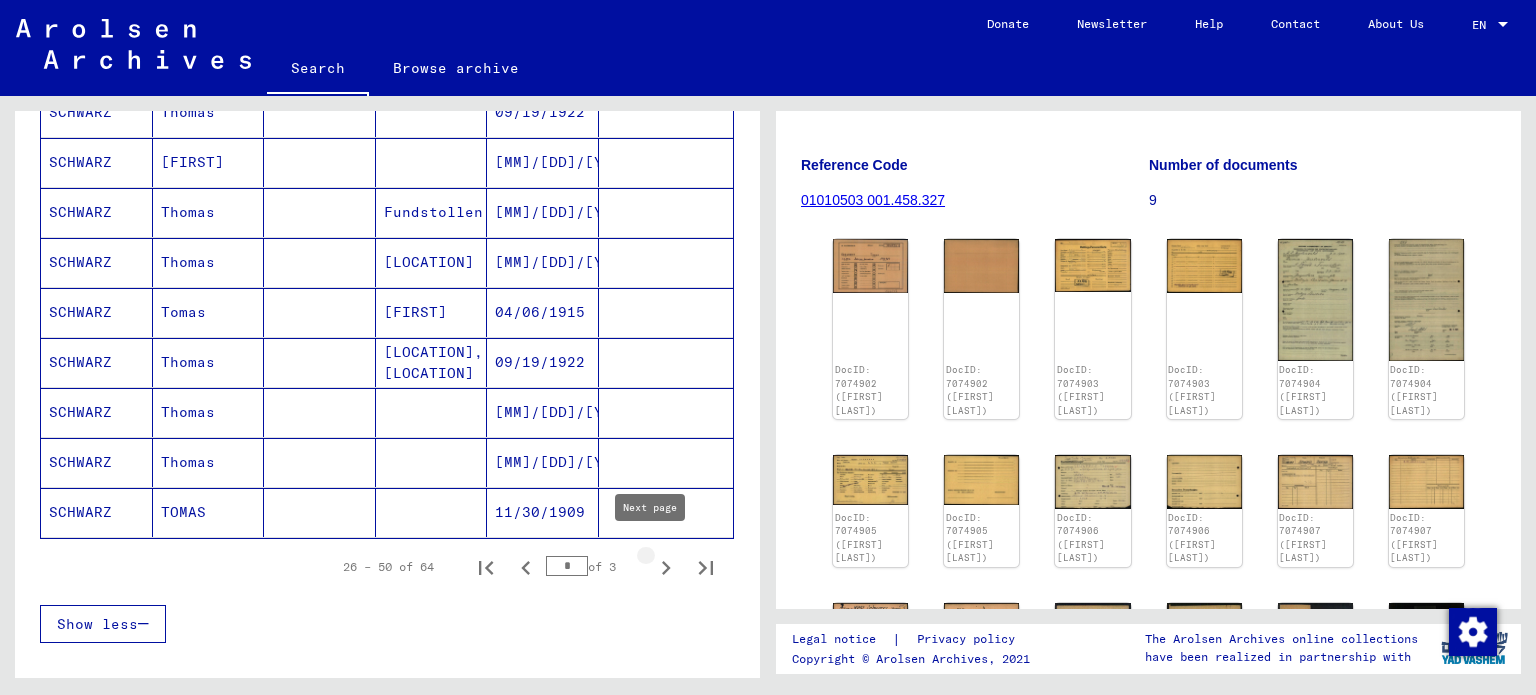 click 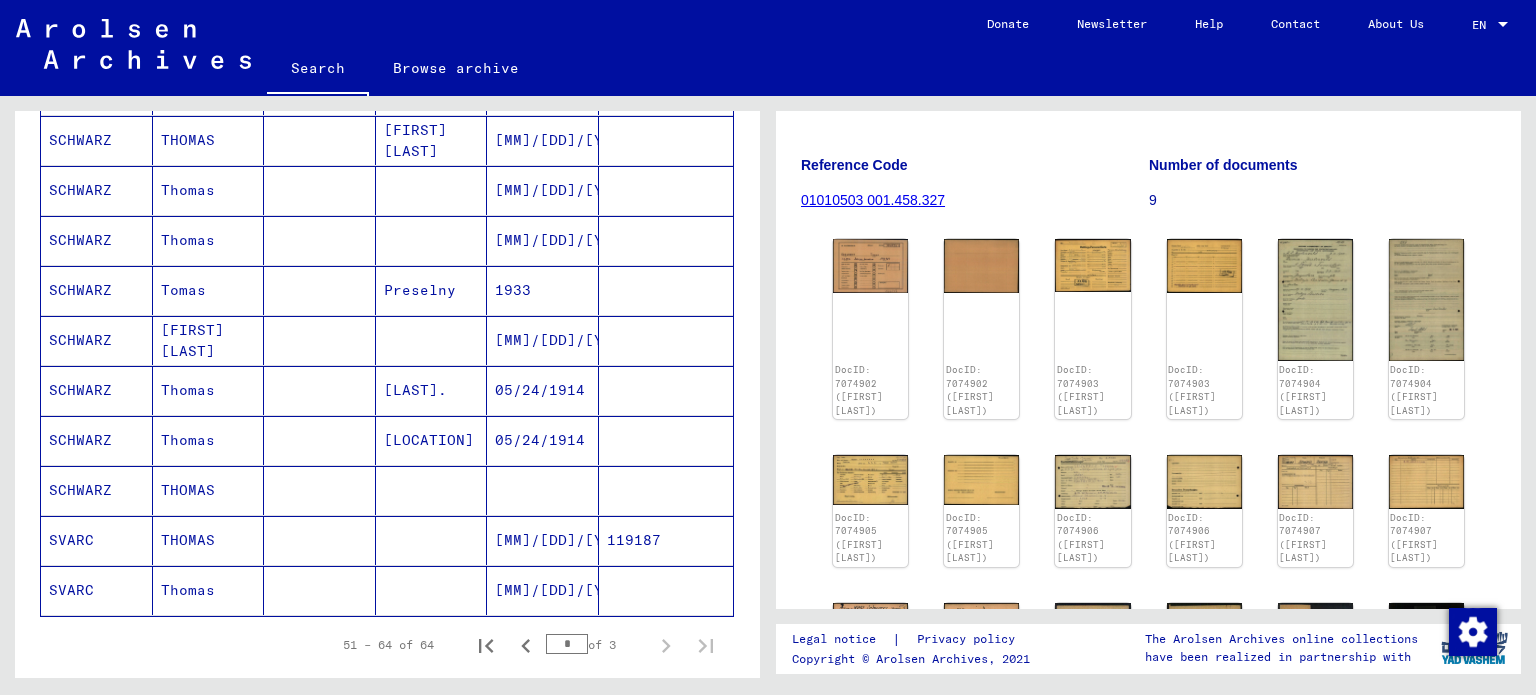 scroll, scrollTop: 571, scrollLeft: 0, axis: vertical 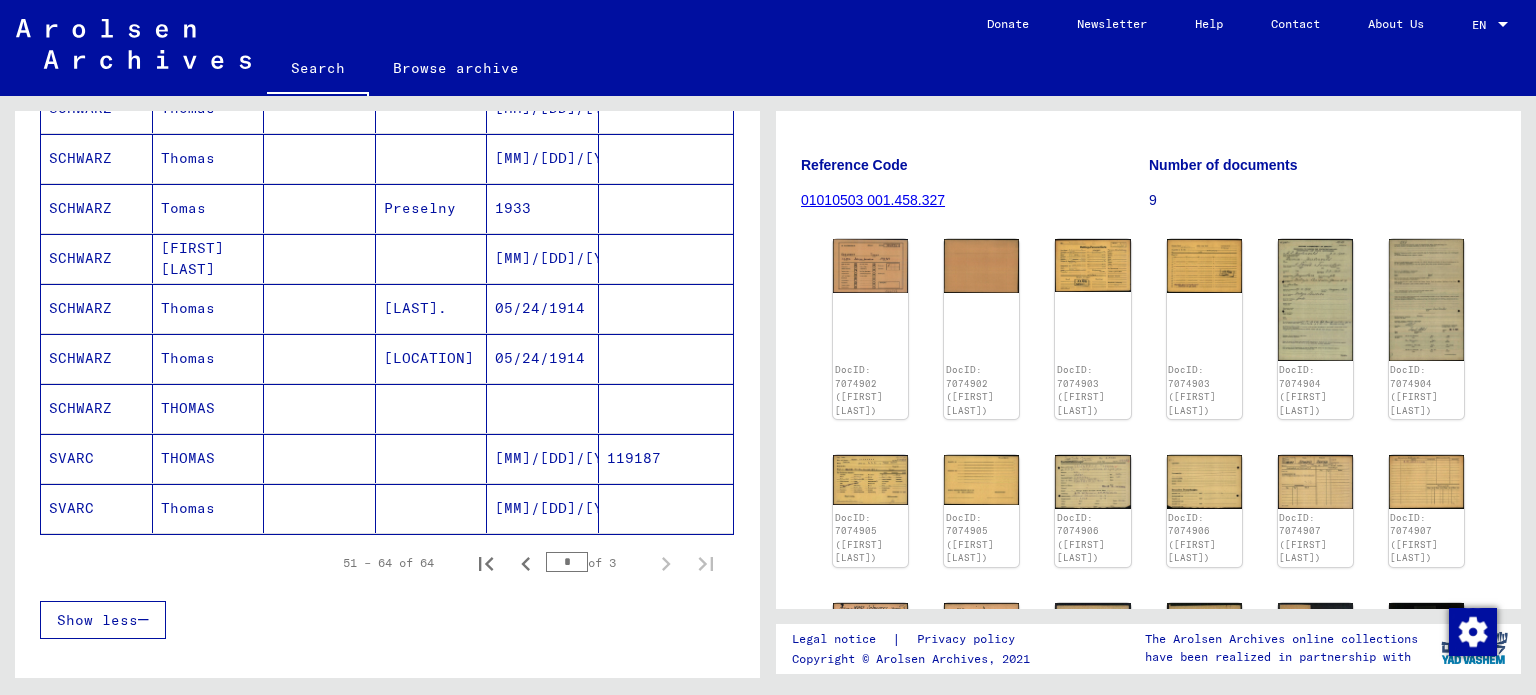 click on "SCHWARZ" at bounding box center [97, 258] 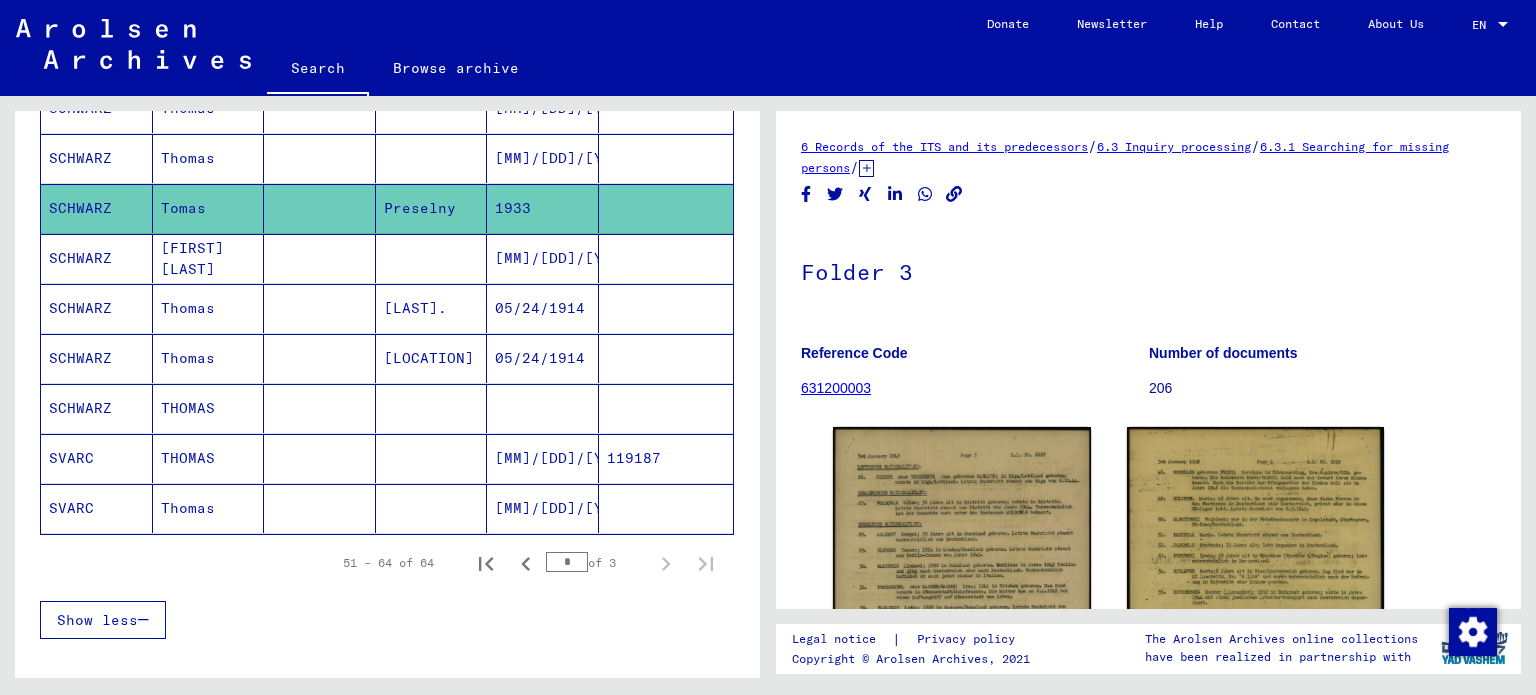scroll, scrollTop: 0, scrollLeft: 0, axis: both 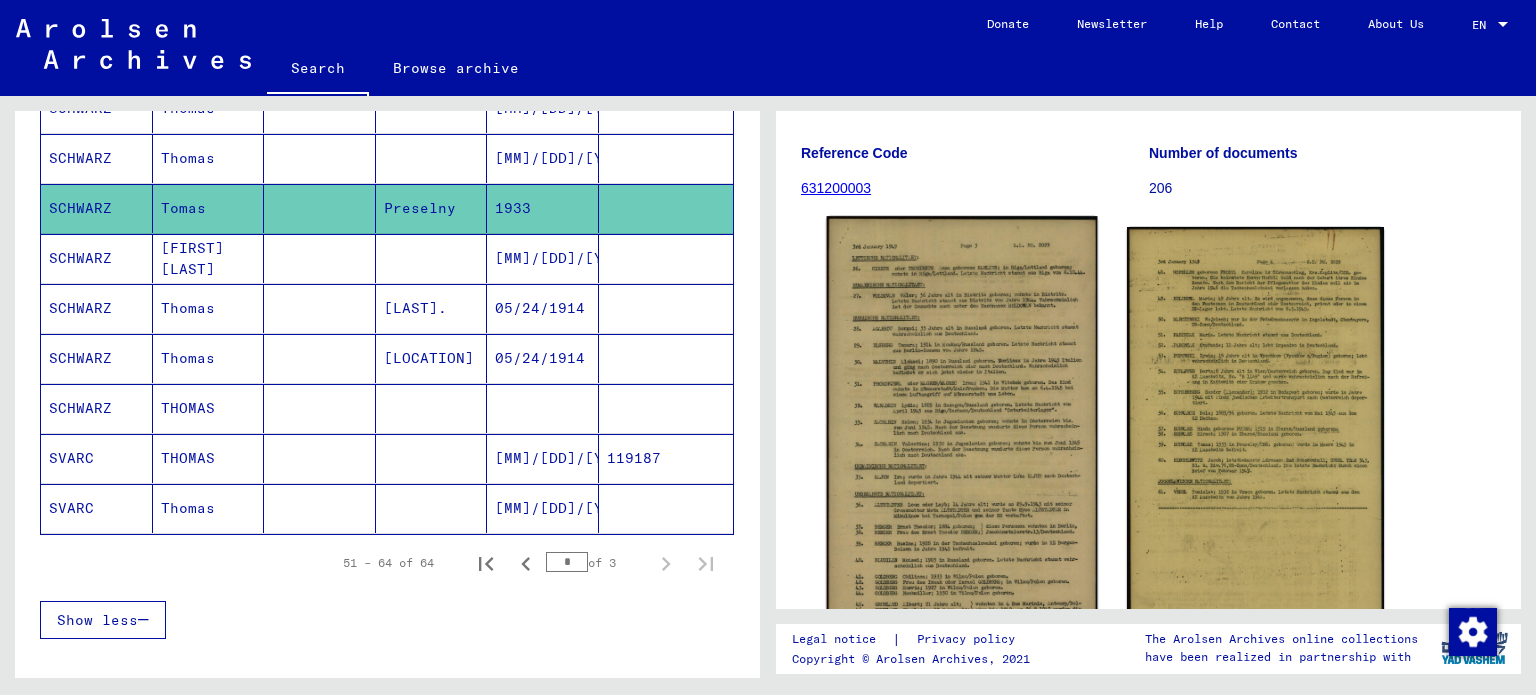 click 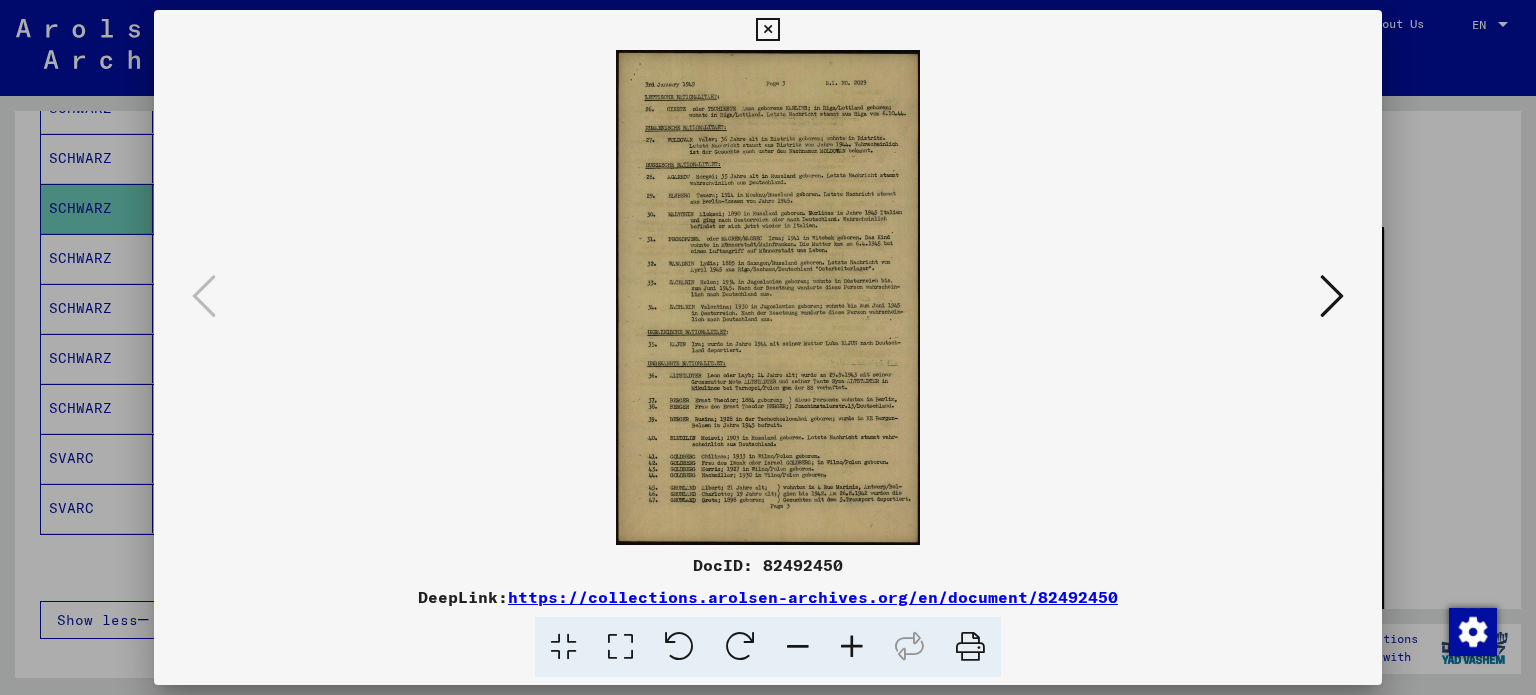 click at bounding box center (852, 647) 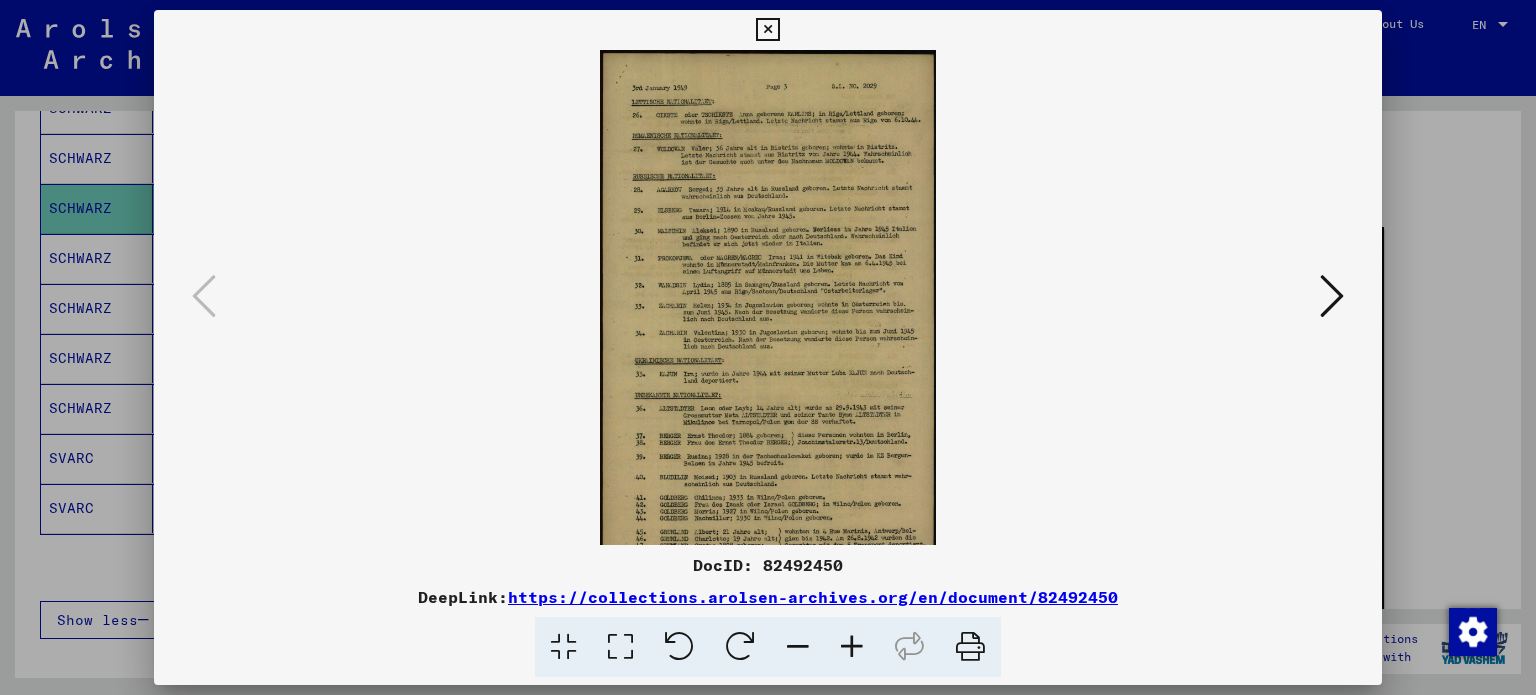 click at bounding box center (852, 647) 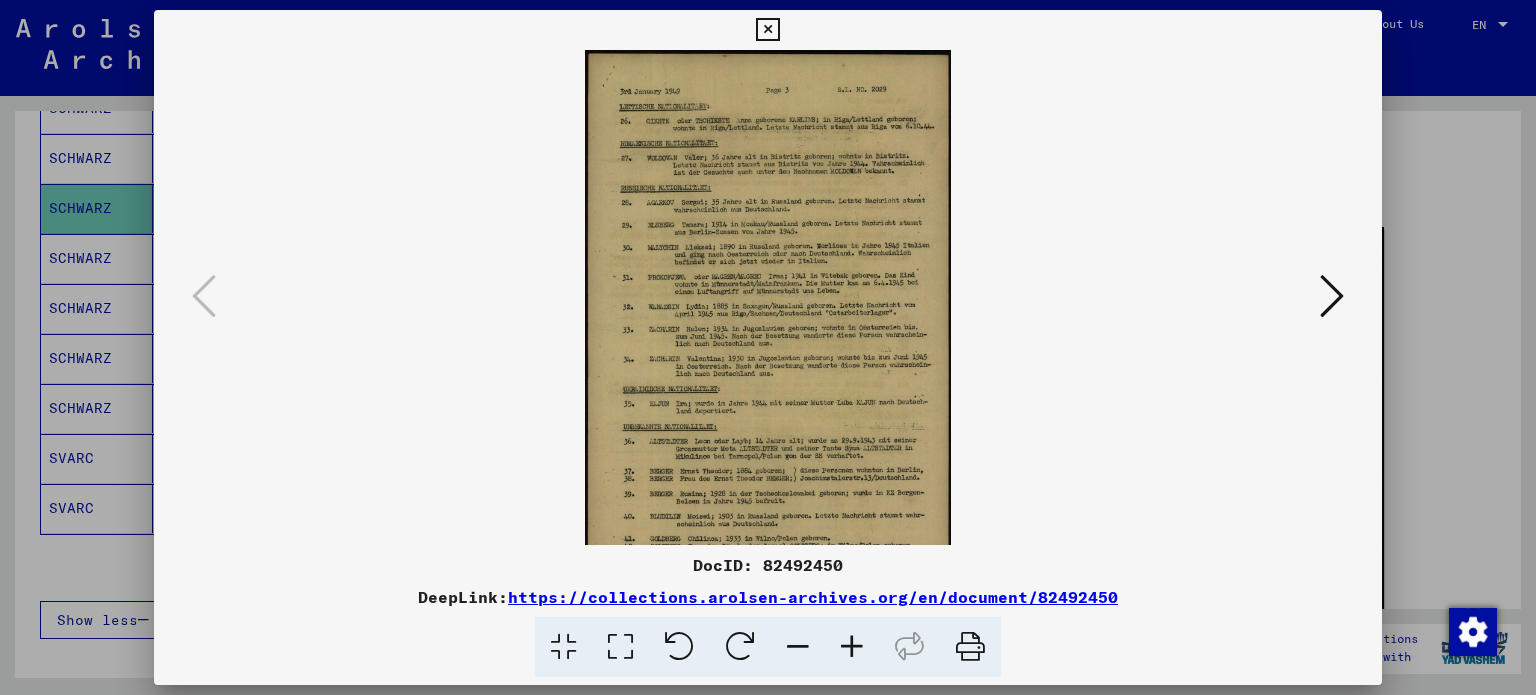 click at bounding box center (852, 647) 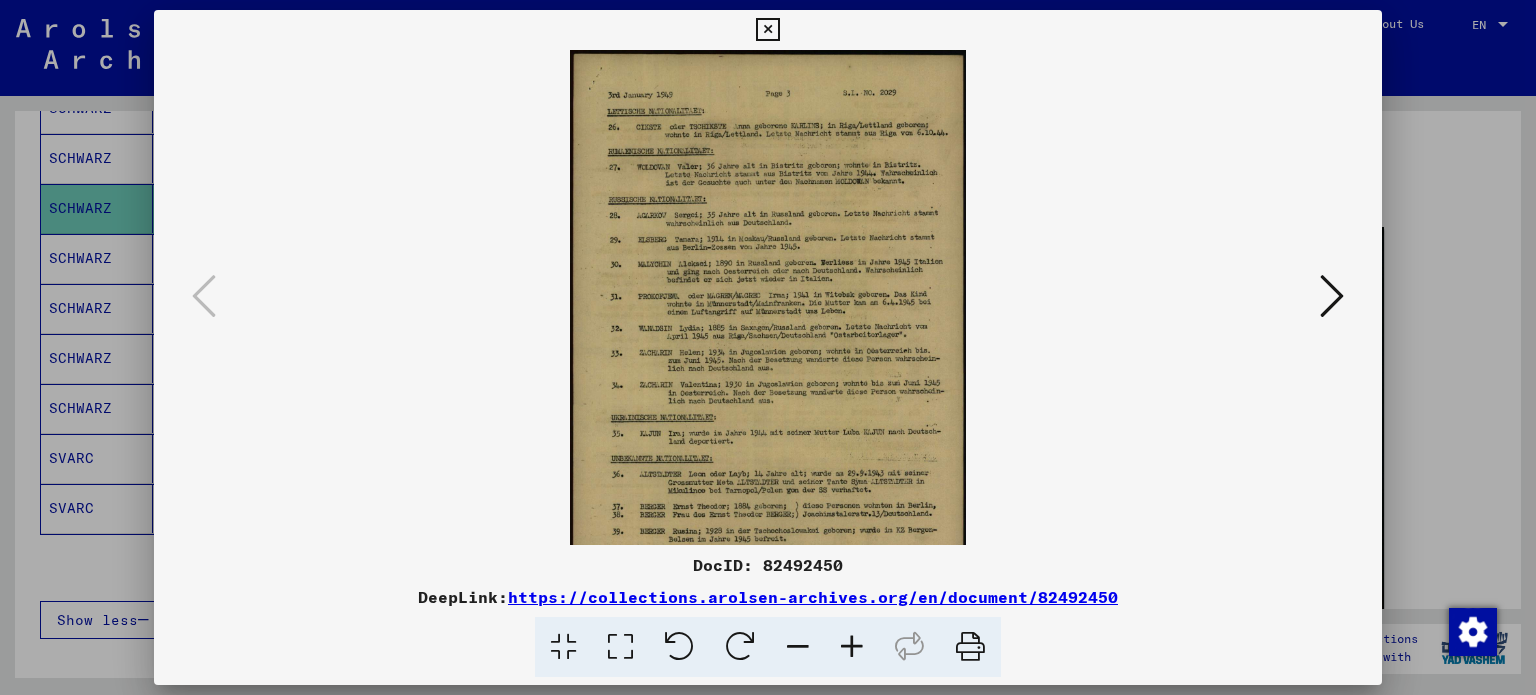click at bounding box center (767, 30) 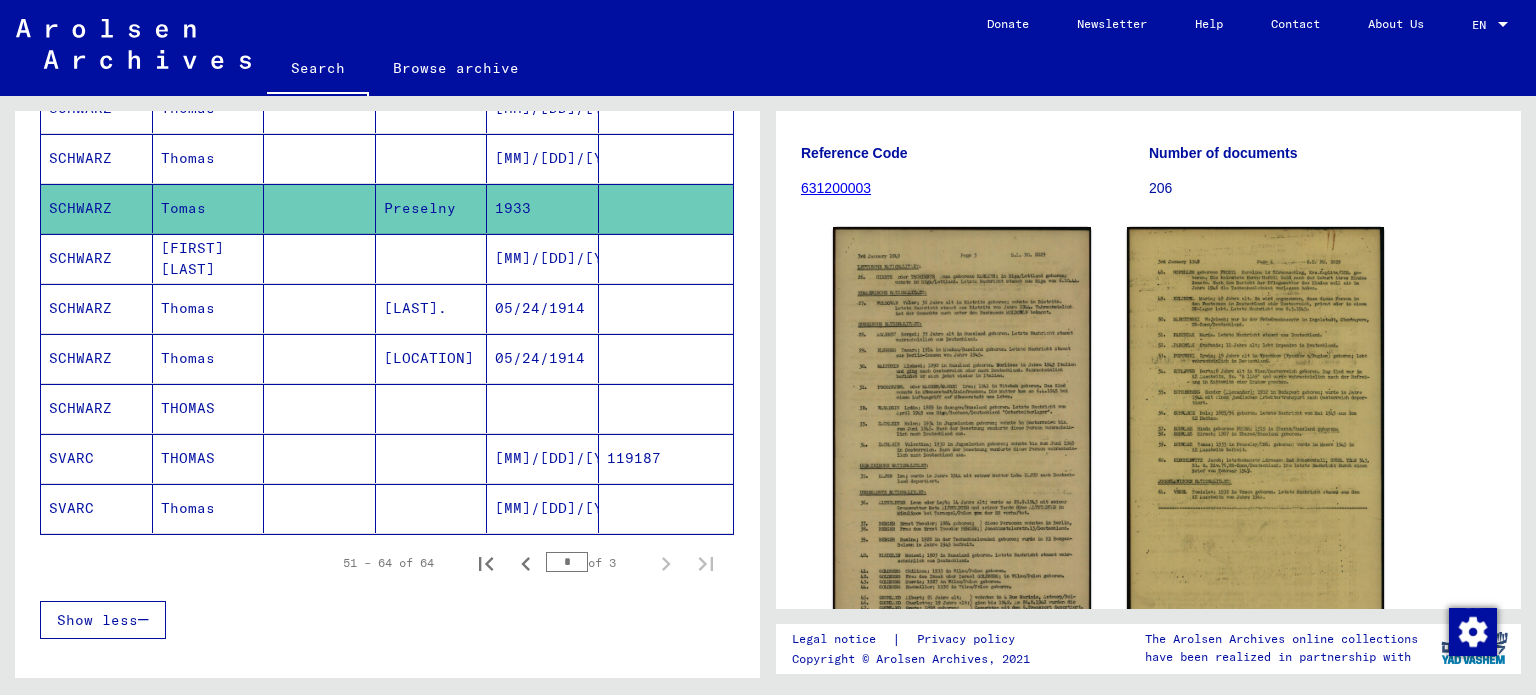 click on "SVARC" at bounding box center (97, 508) 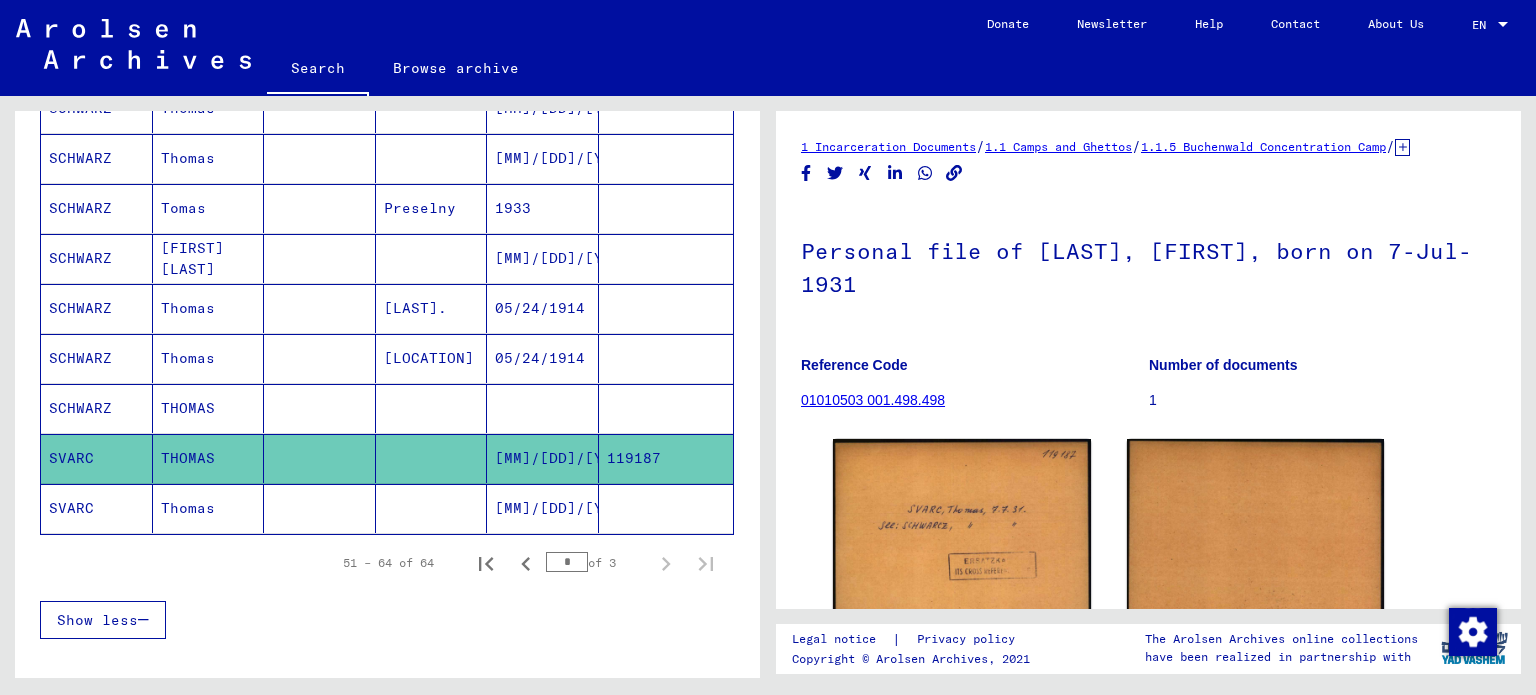 scroll, scrollTop: 0, scrollLeft: 0, axis: both 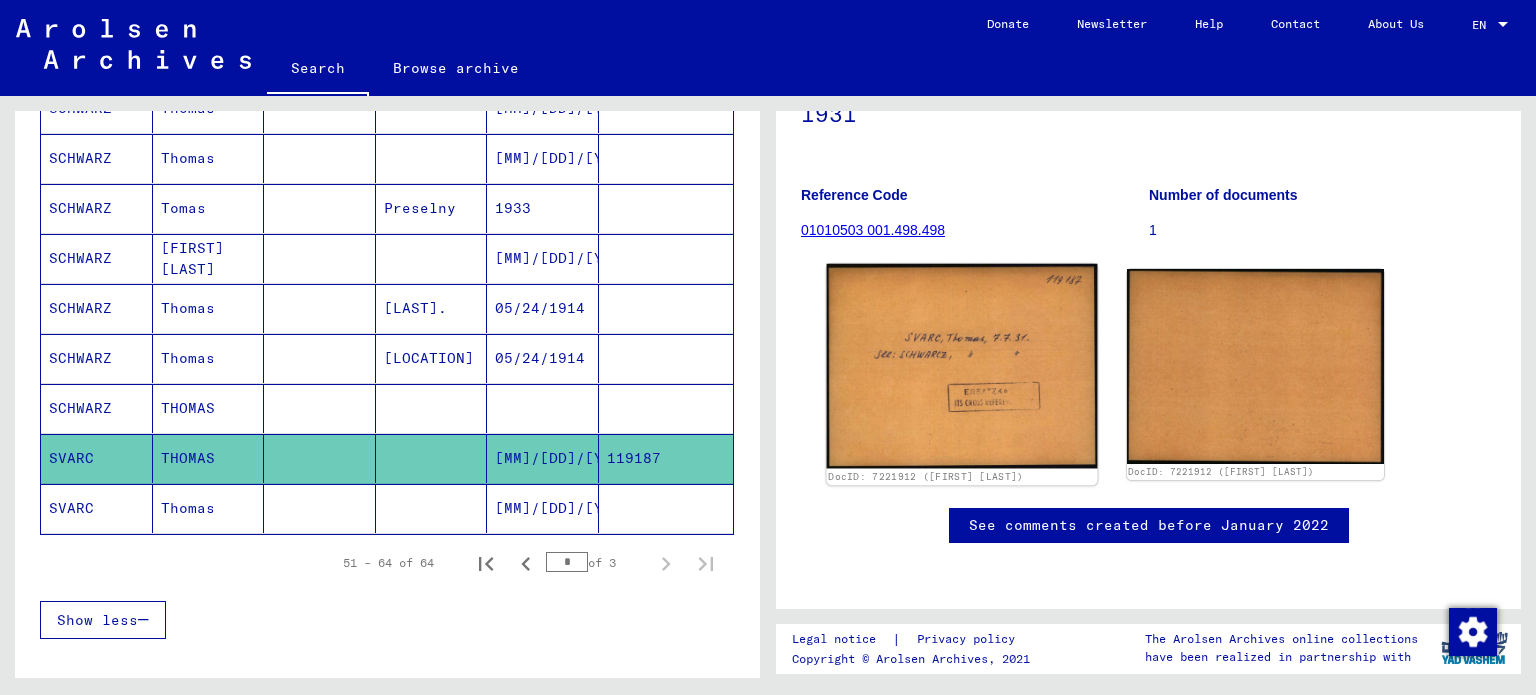 click 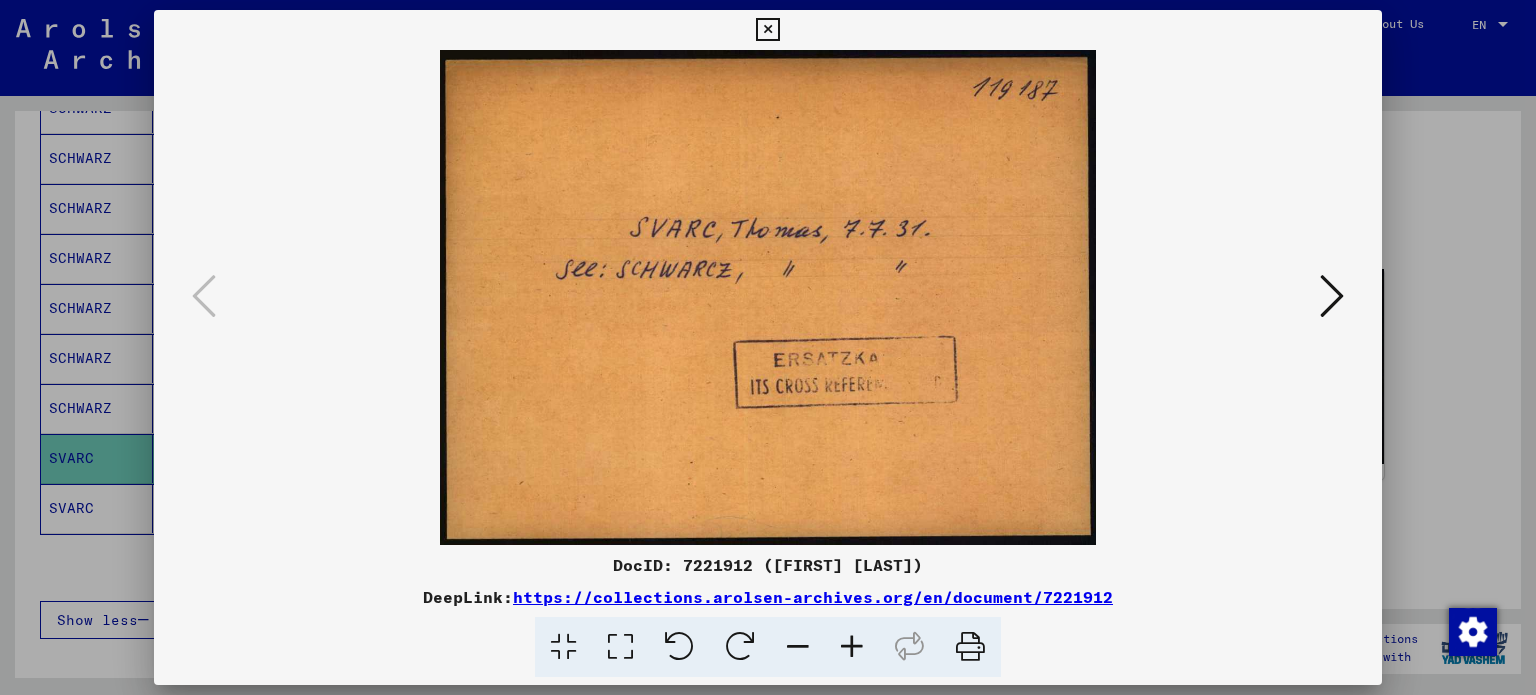 click at bounding box center (1332, 296) 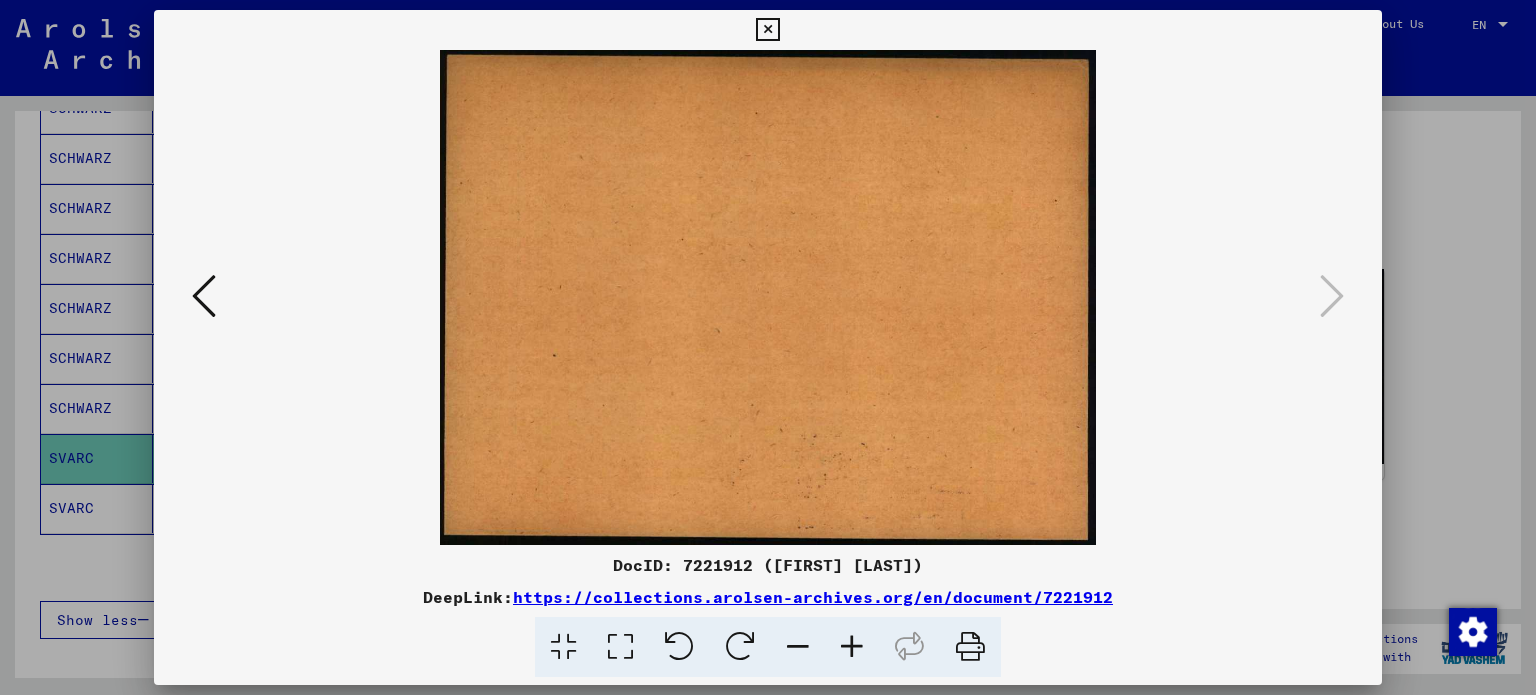 click at bounding box center (767, 30) 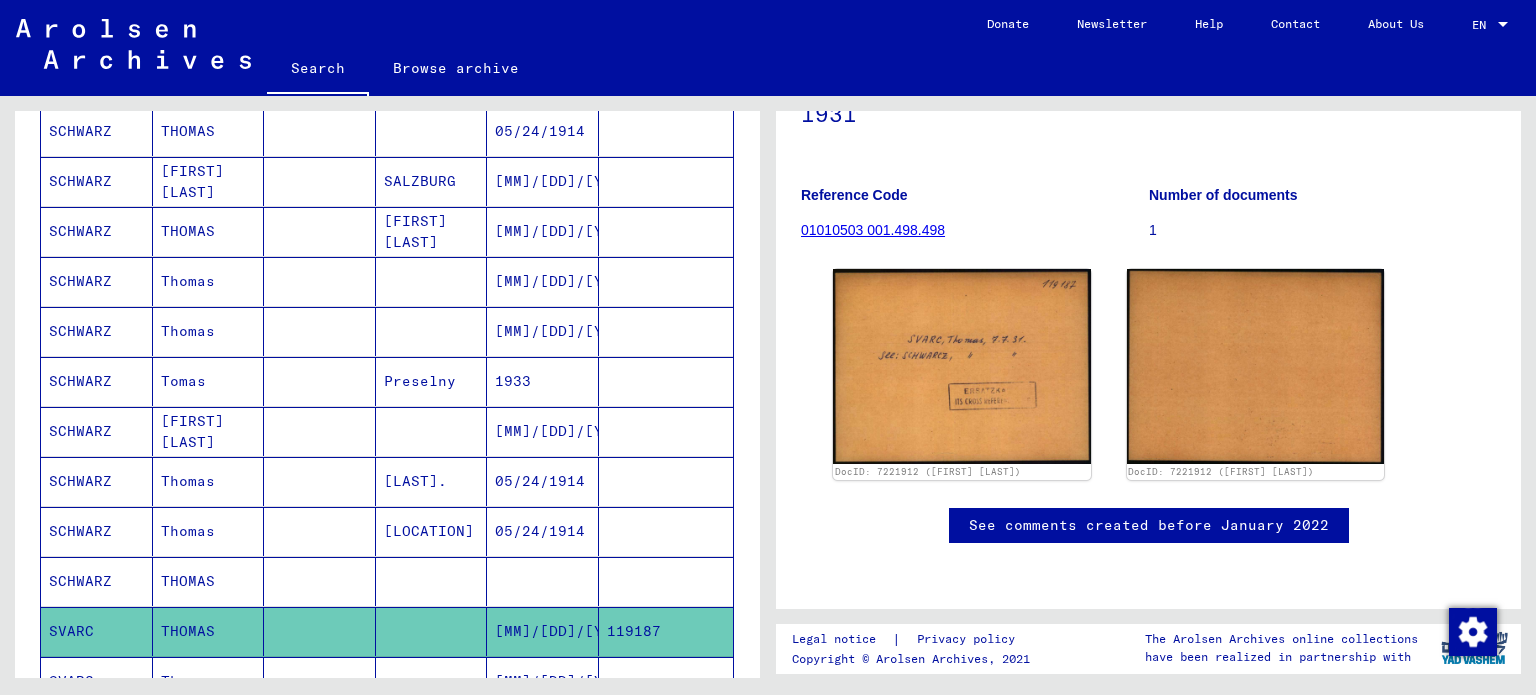 scroll, scrollTop: 372, scrollLeft: 0, axis: vertical 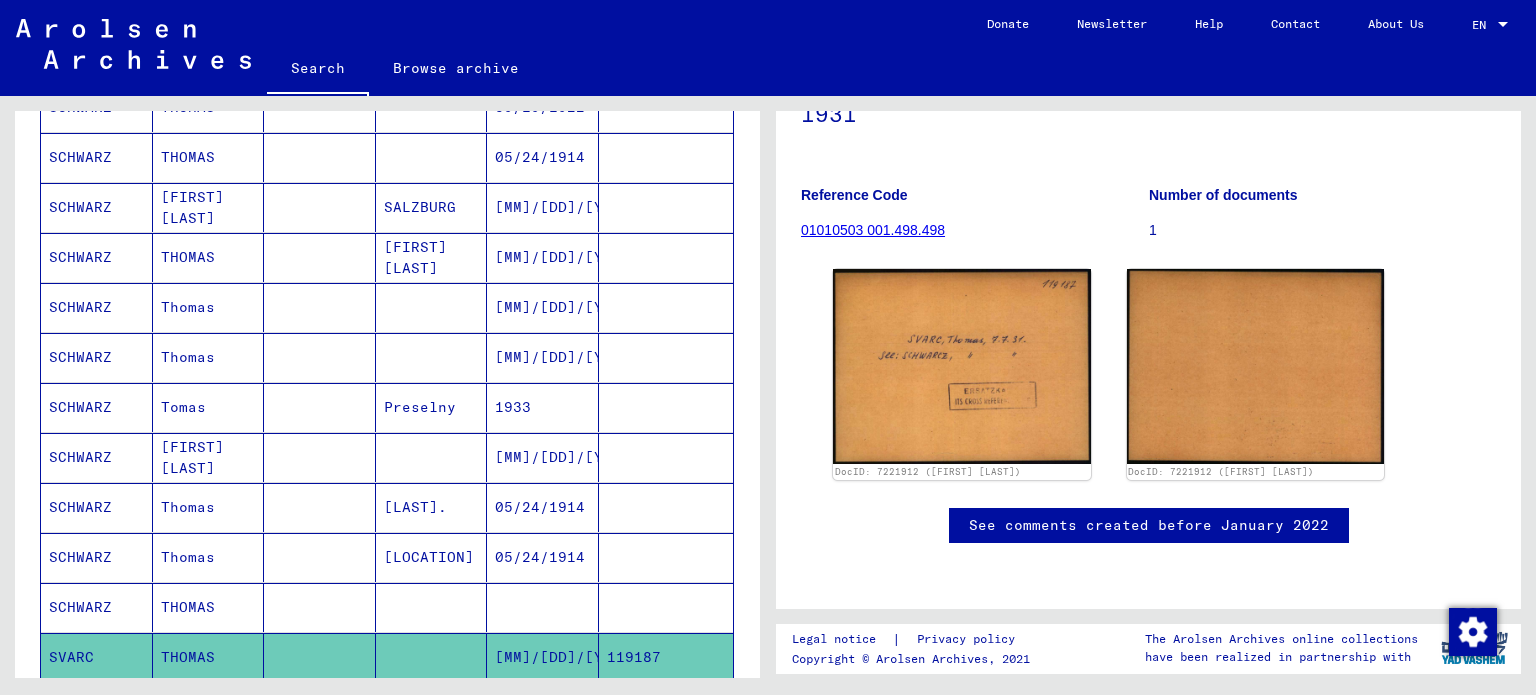 click on "Tomas" at bounding box center [209, 457] 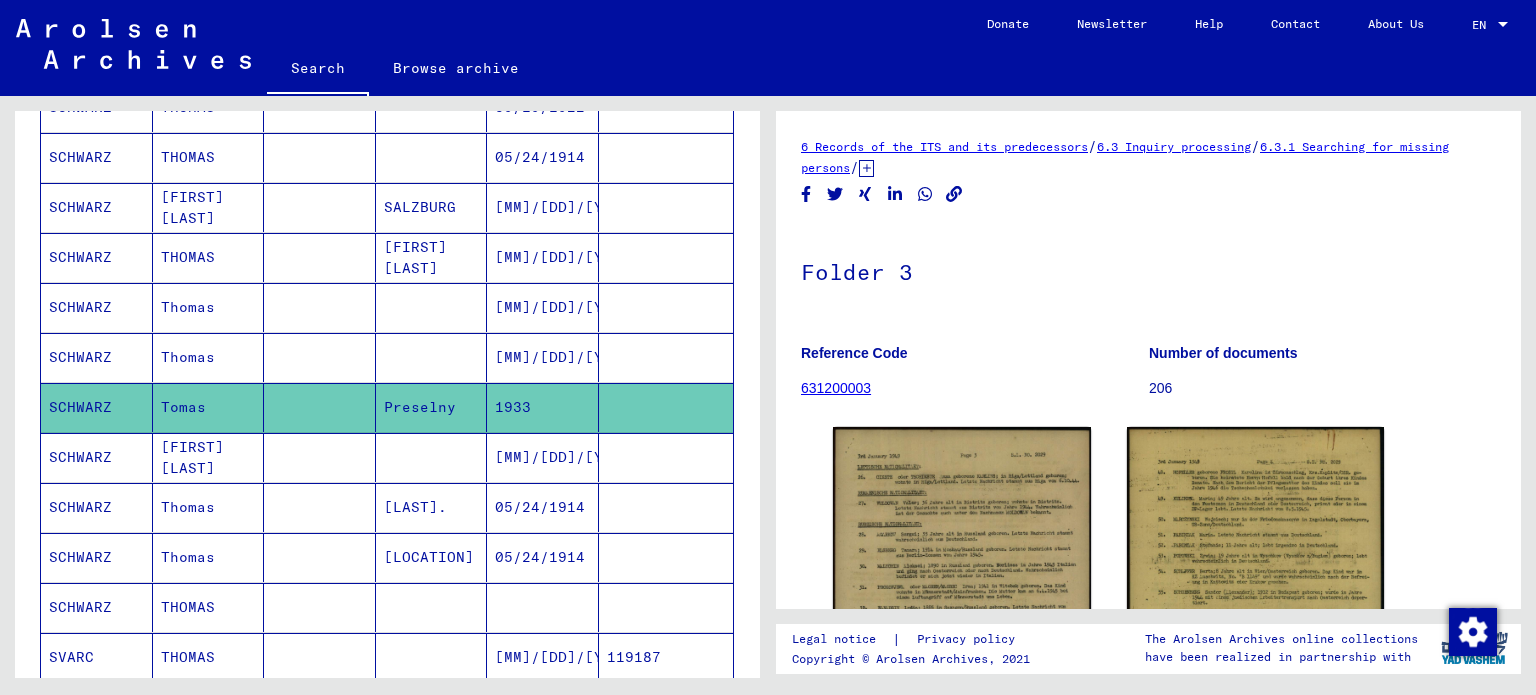 scroll, scrollTop: 0, scrollLeft: 0, axis: both 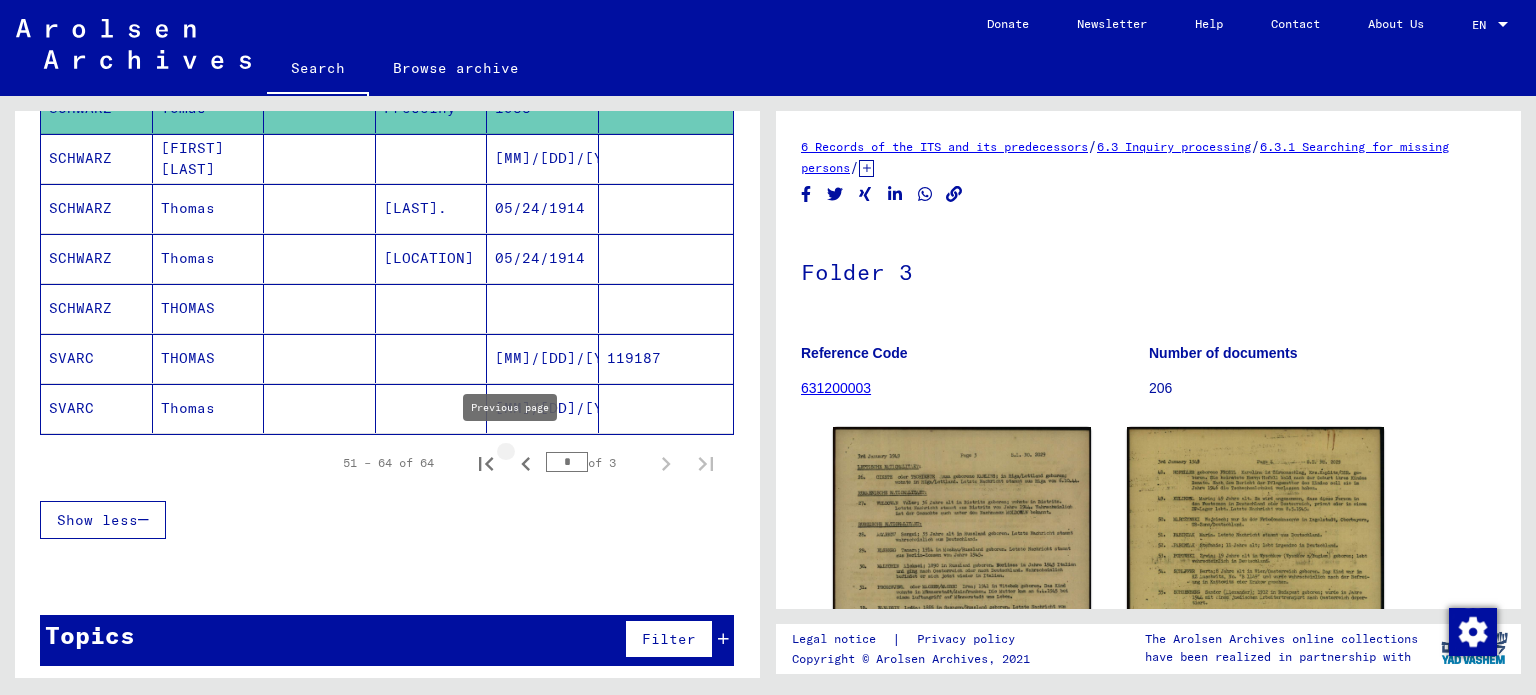click 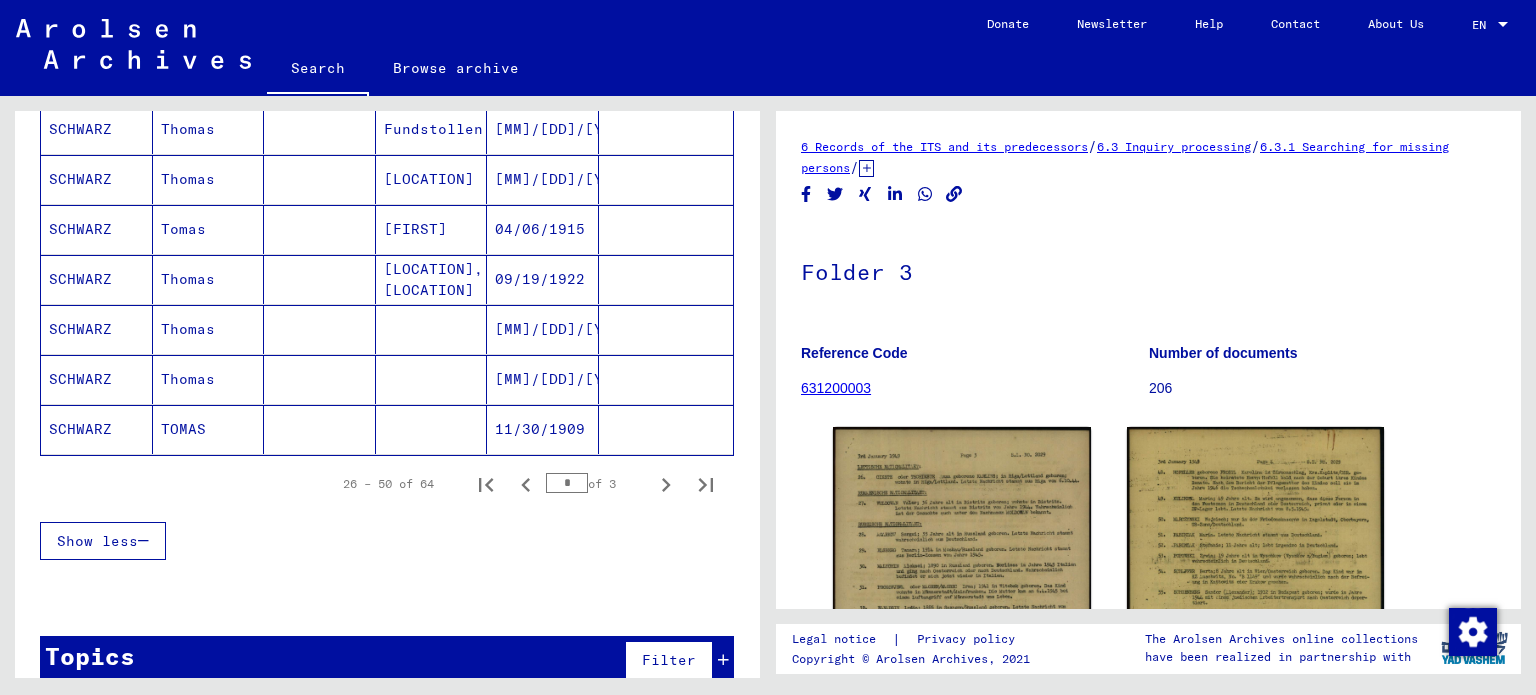 scroll, scrollTop: 1217, scrollLeft: 0, axis: vertical 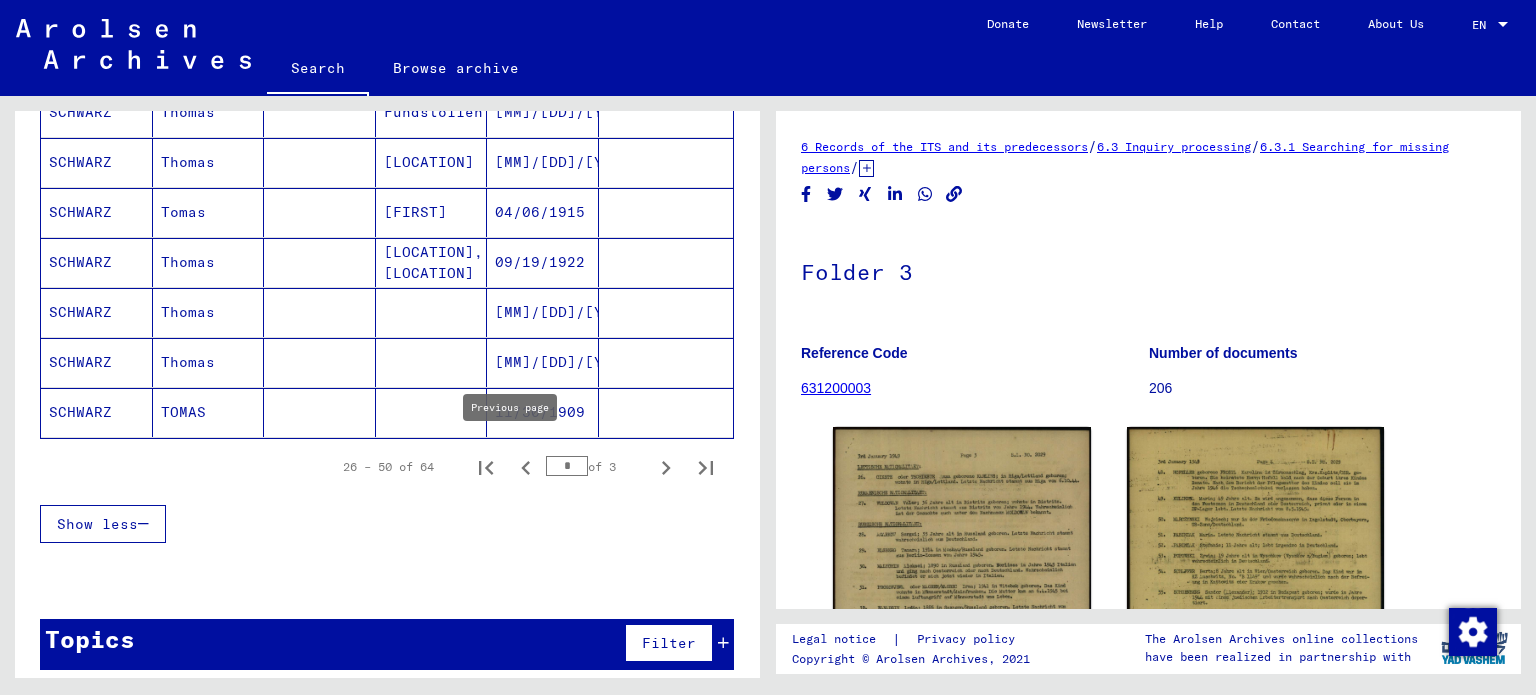 click 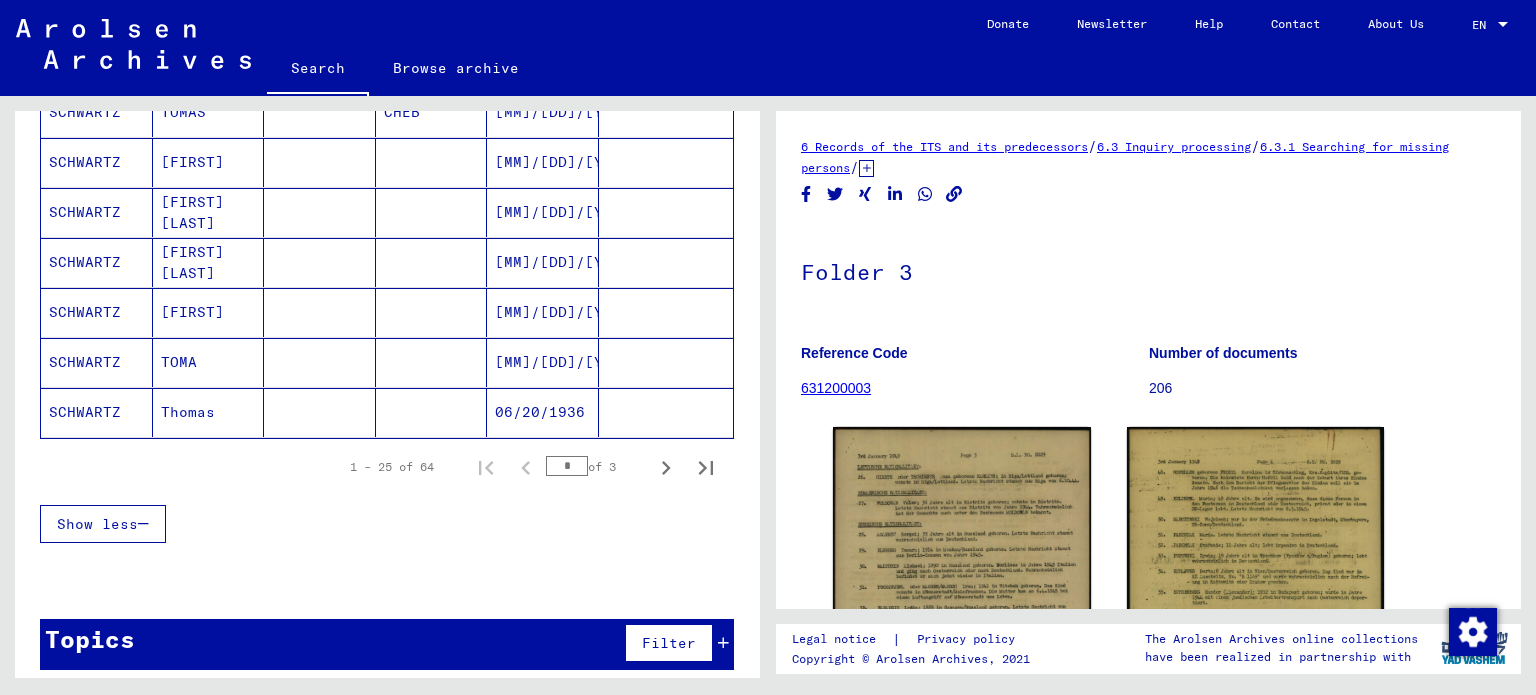 click on "SCHWARTZ" 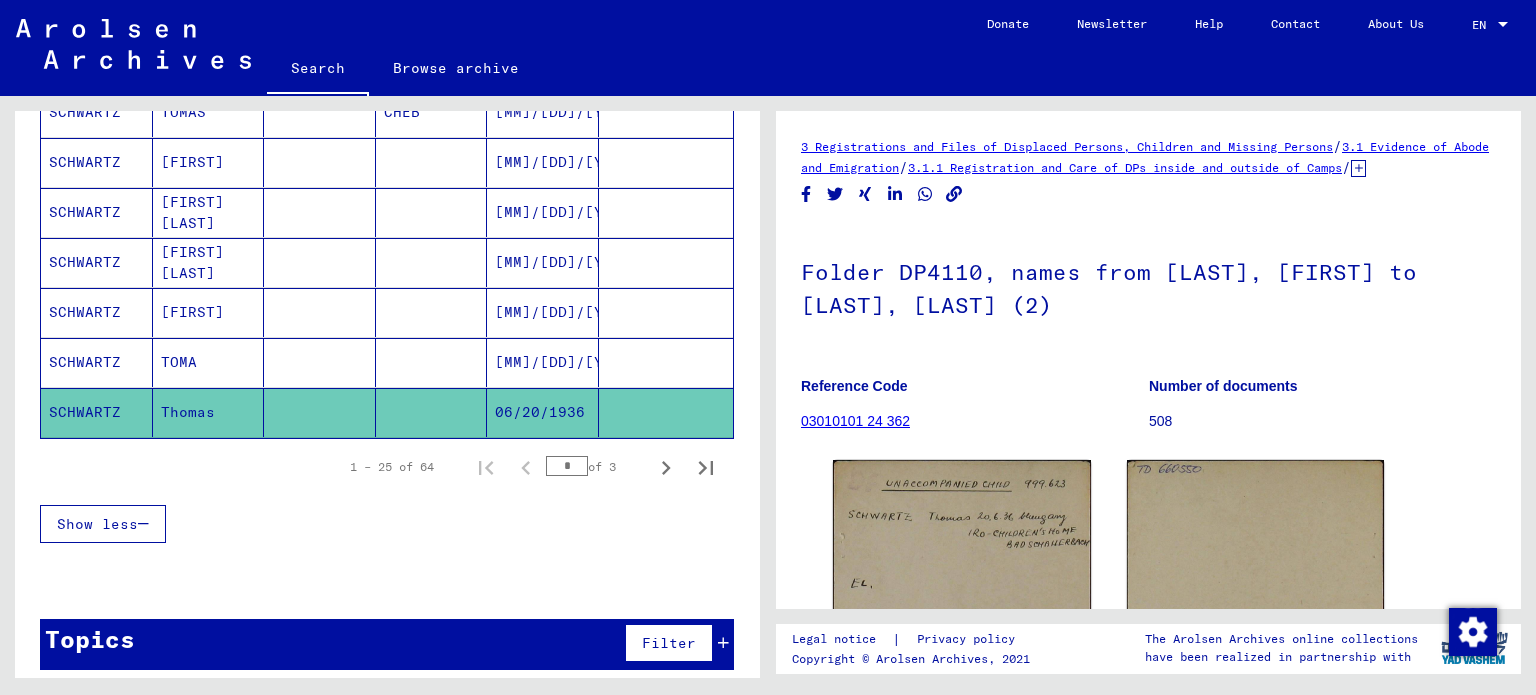 scroll, scrollTop: 0, scrollLeft: 0, axis: both 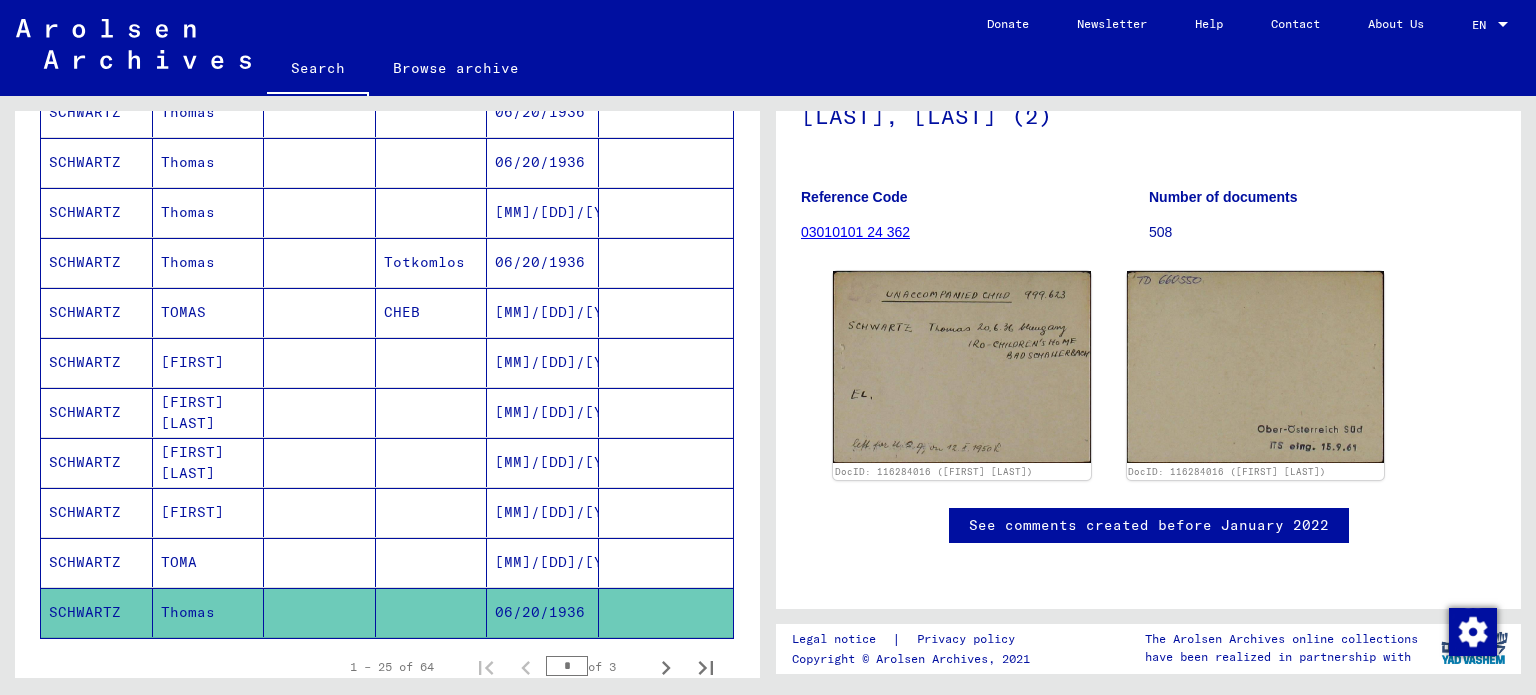 click on "Thomas" at bounding box center (209, 312) 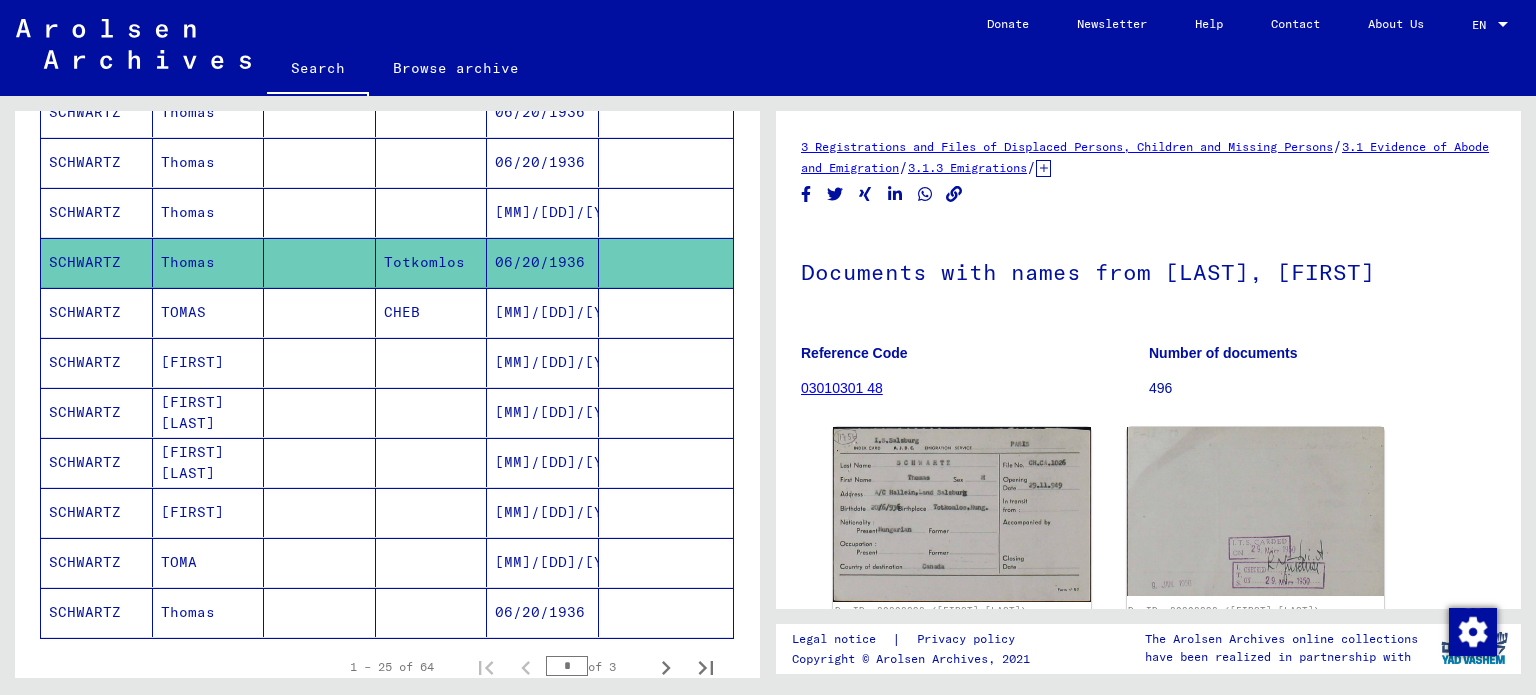 scroll, scrollTop: 0, scrollLeft: 0, axis: both 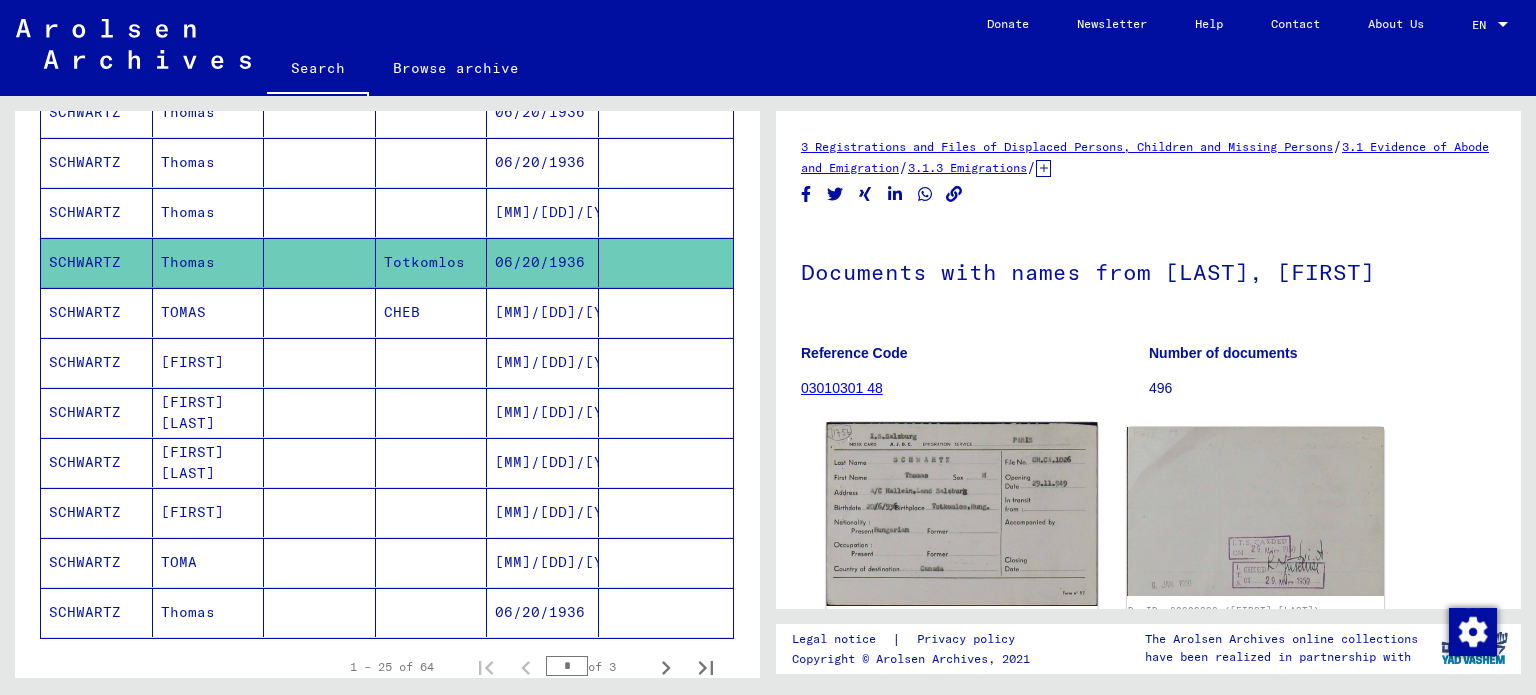 click 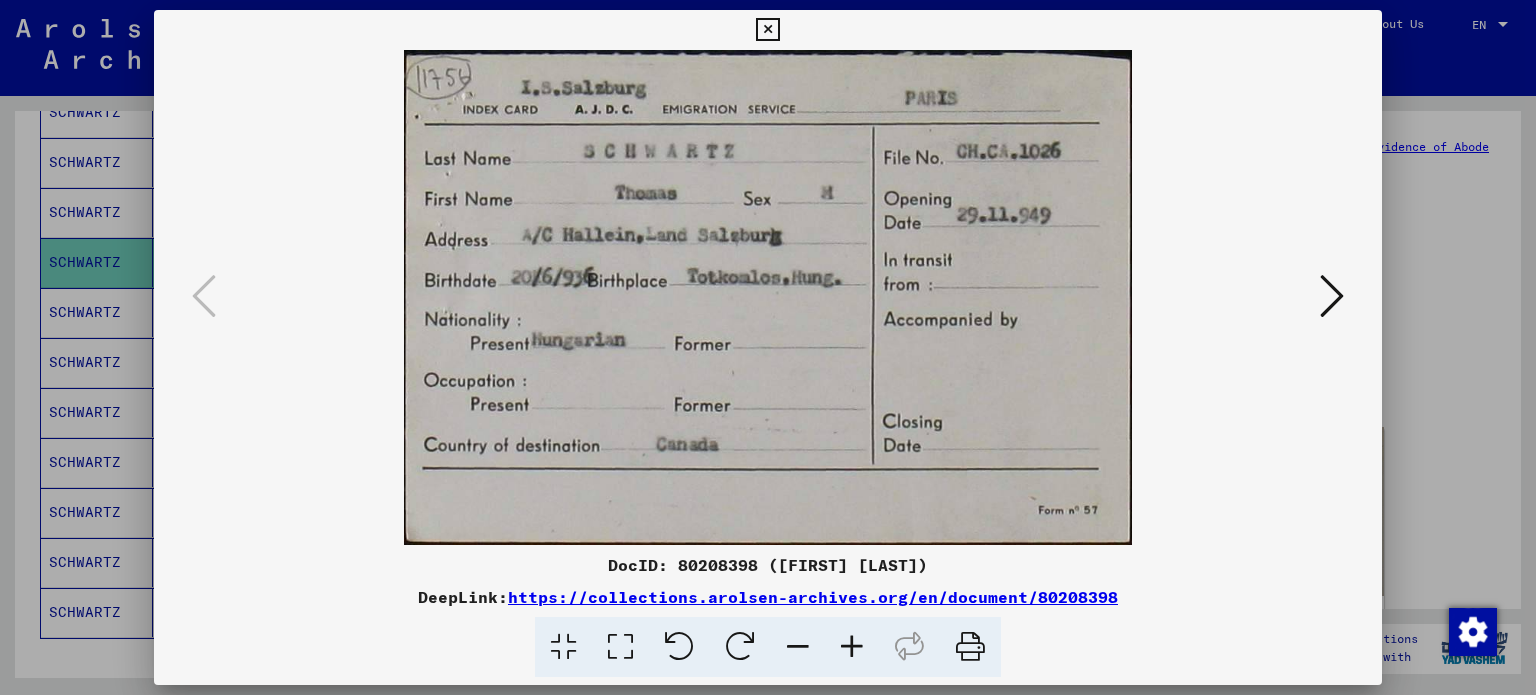 click at bounding box center [767, 30] 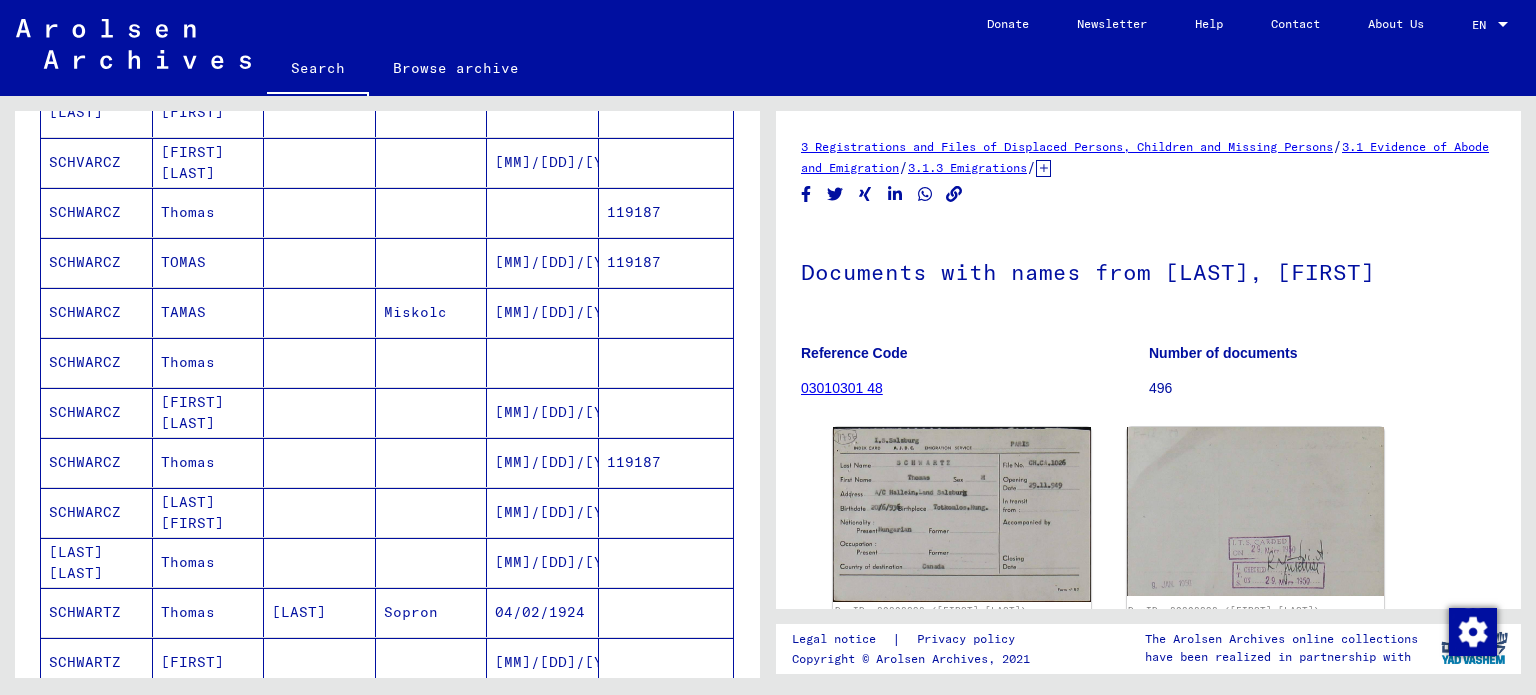 scroll, scrollTop: 117, scrollLeft: 0, axis: vertical 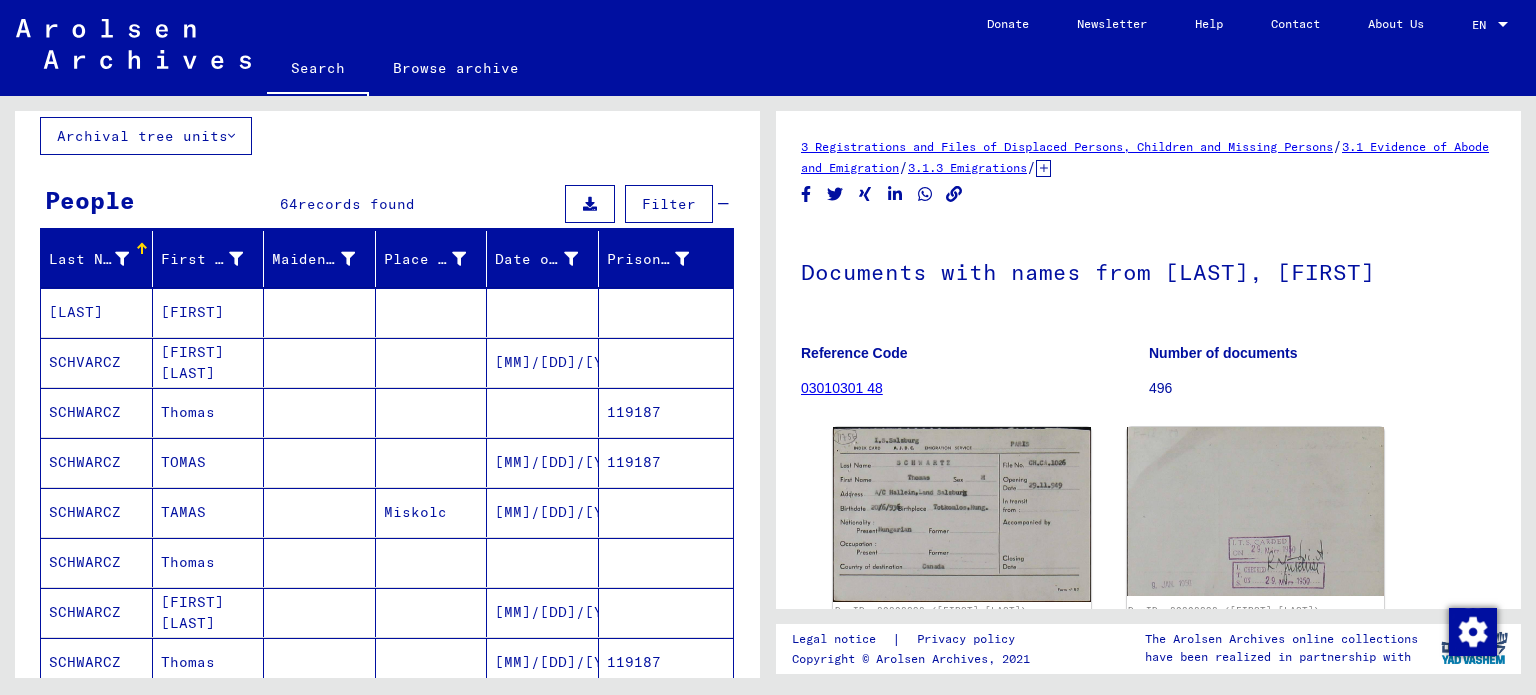 click on "[FIRST]" at bounding box center [209, 362] 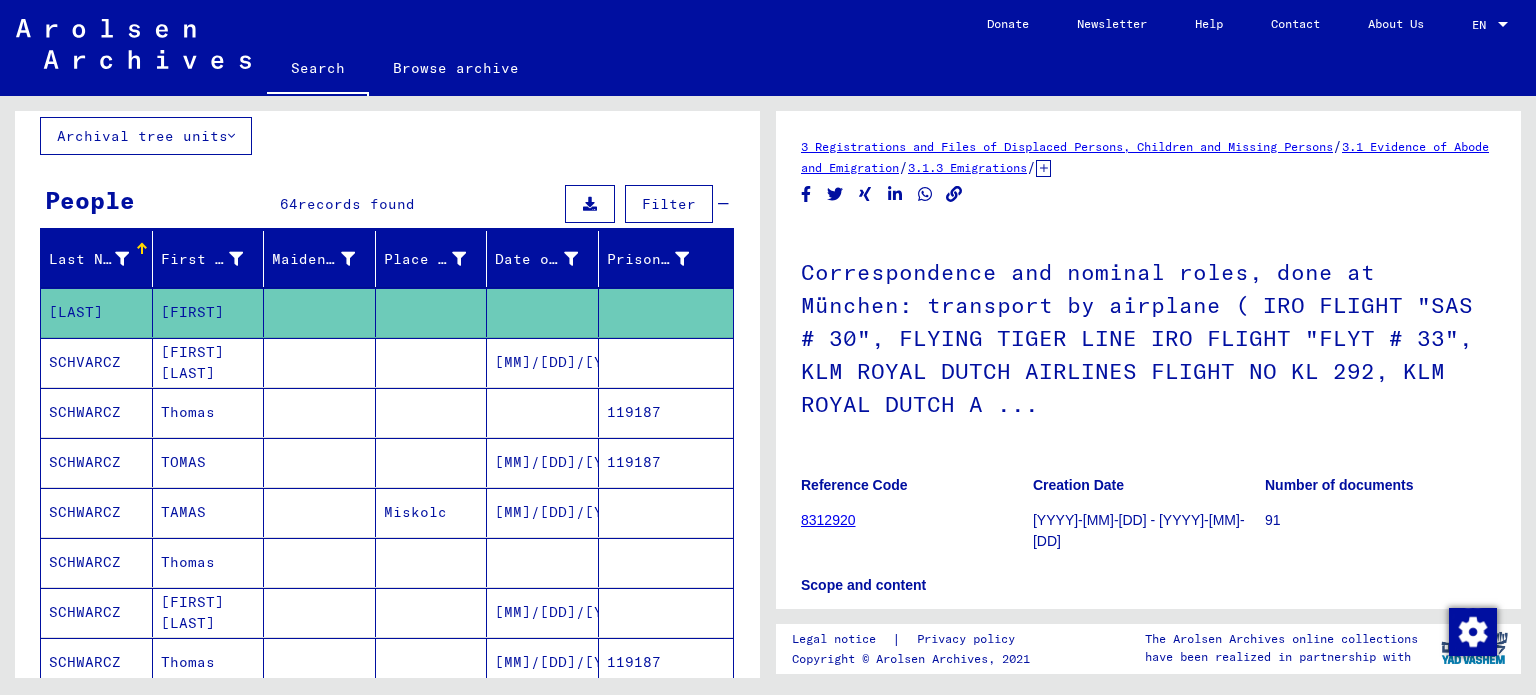 scroll, scrollTop: 0, scrollLeft: 0, axis: both 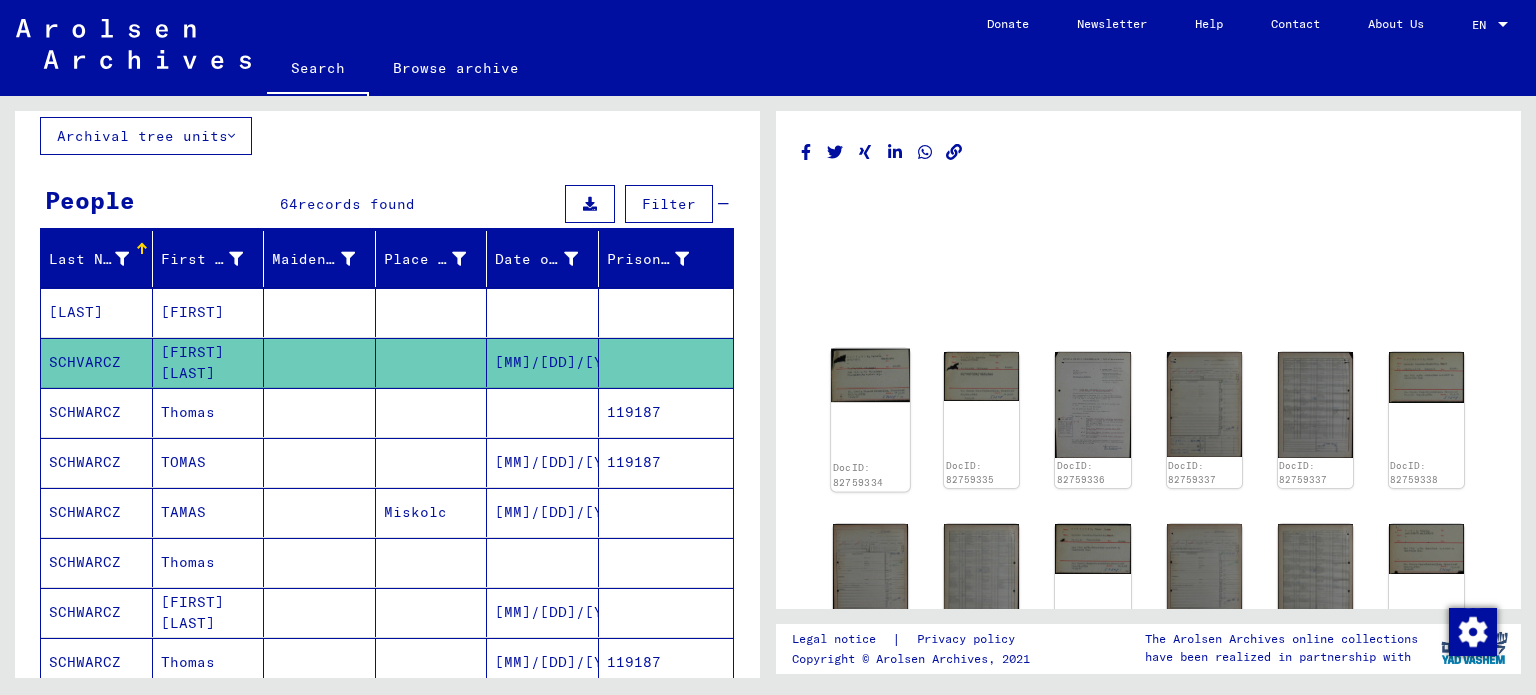 click 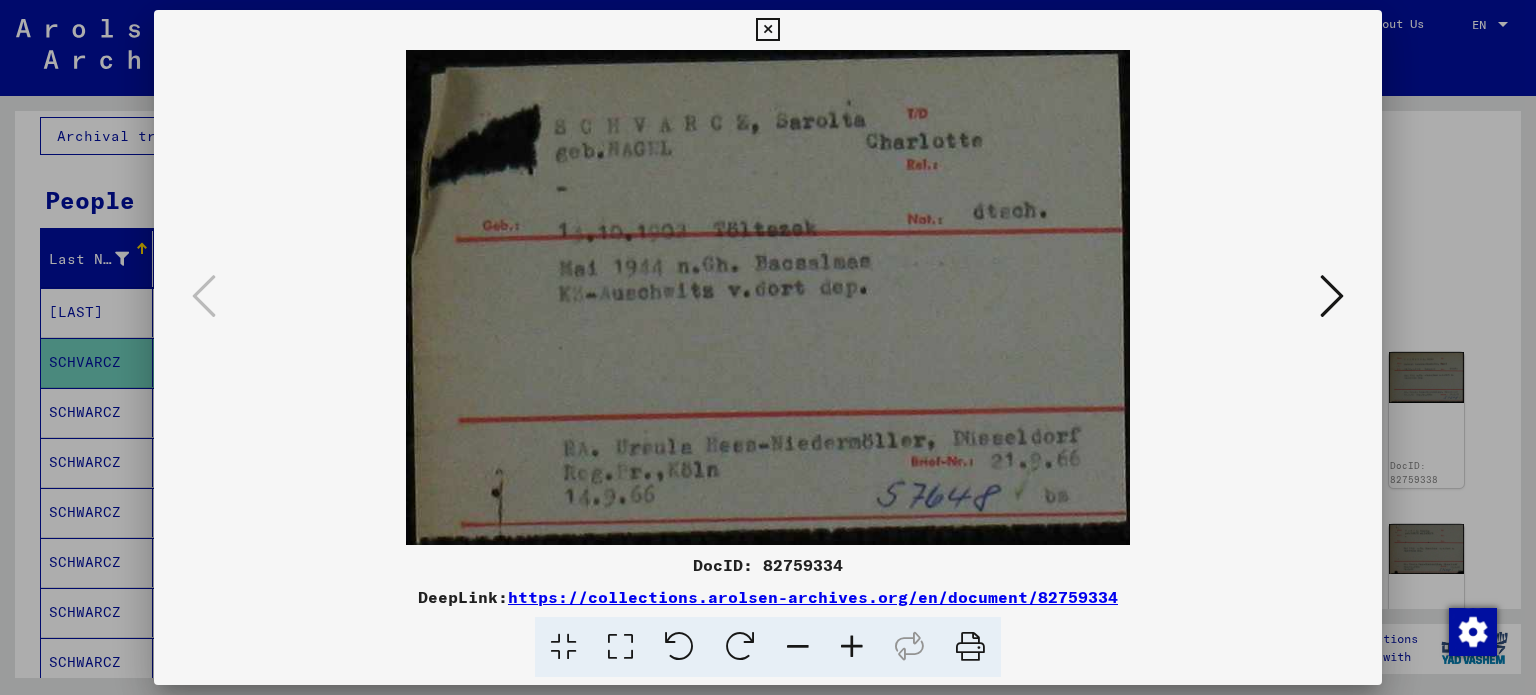 click at bounding box center [1332, 296] 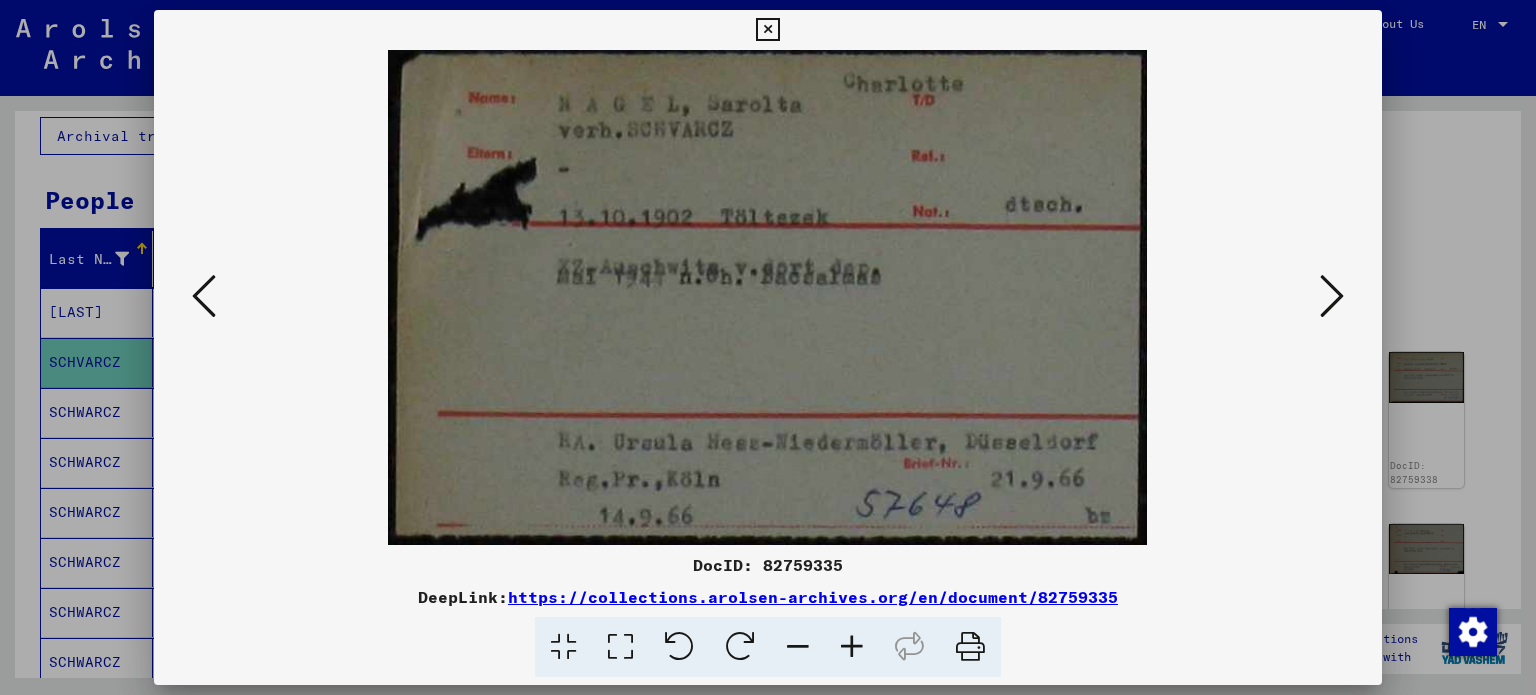 click at bounding box center (1332, 296) 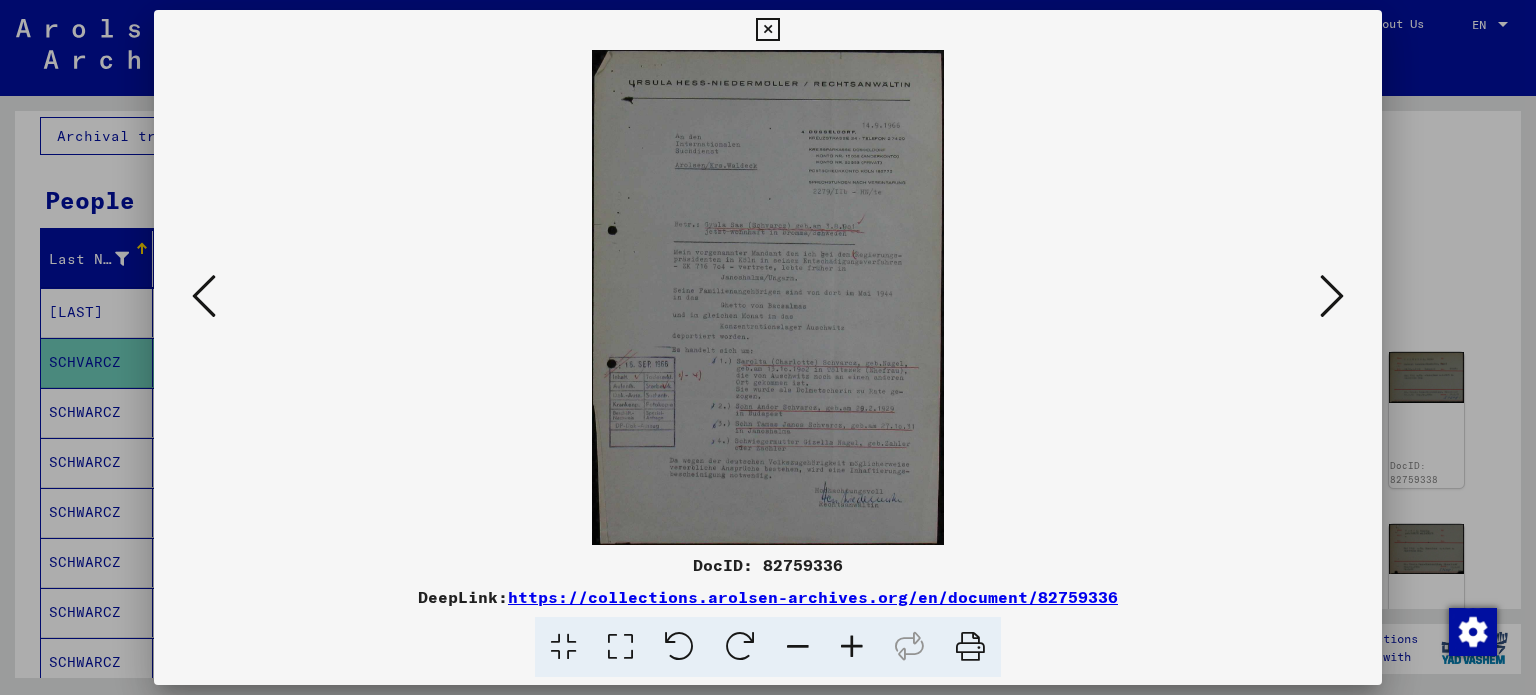 click at bounding box center [1332, 296] 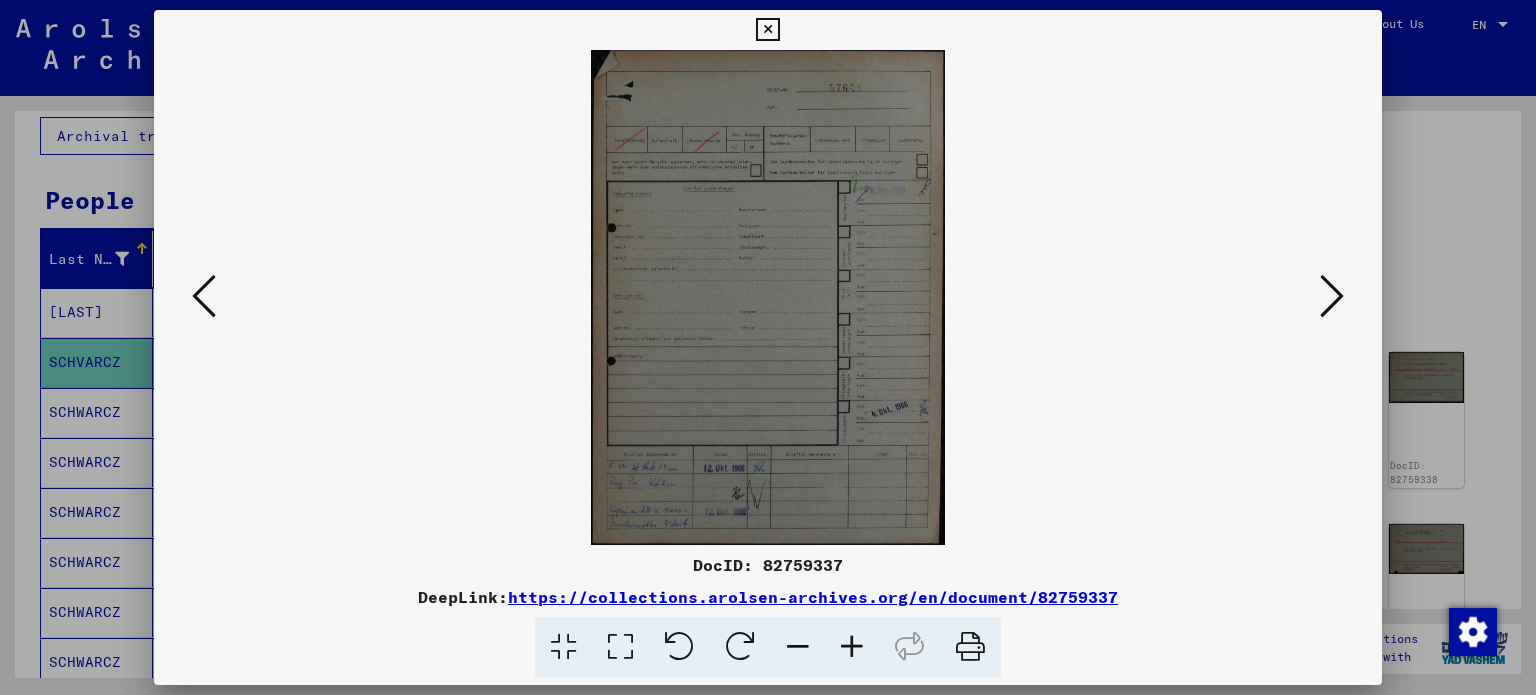 click at bounding box center [1332, 296] 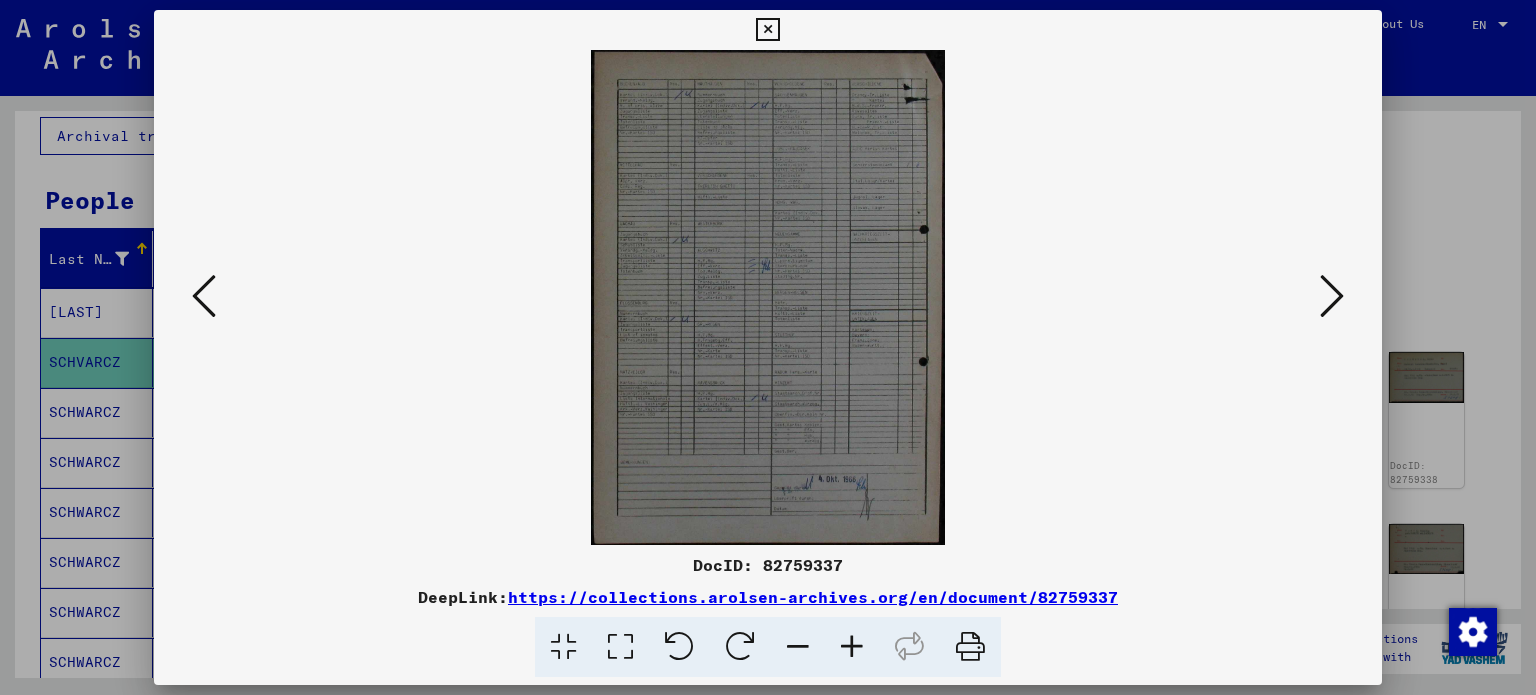 click at bounding box center [1332, 296] 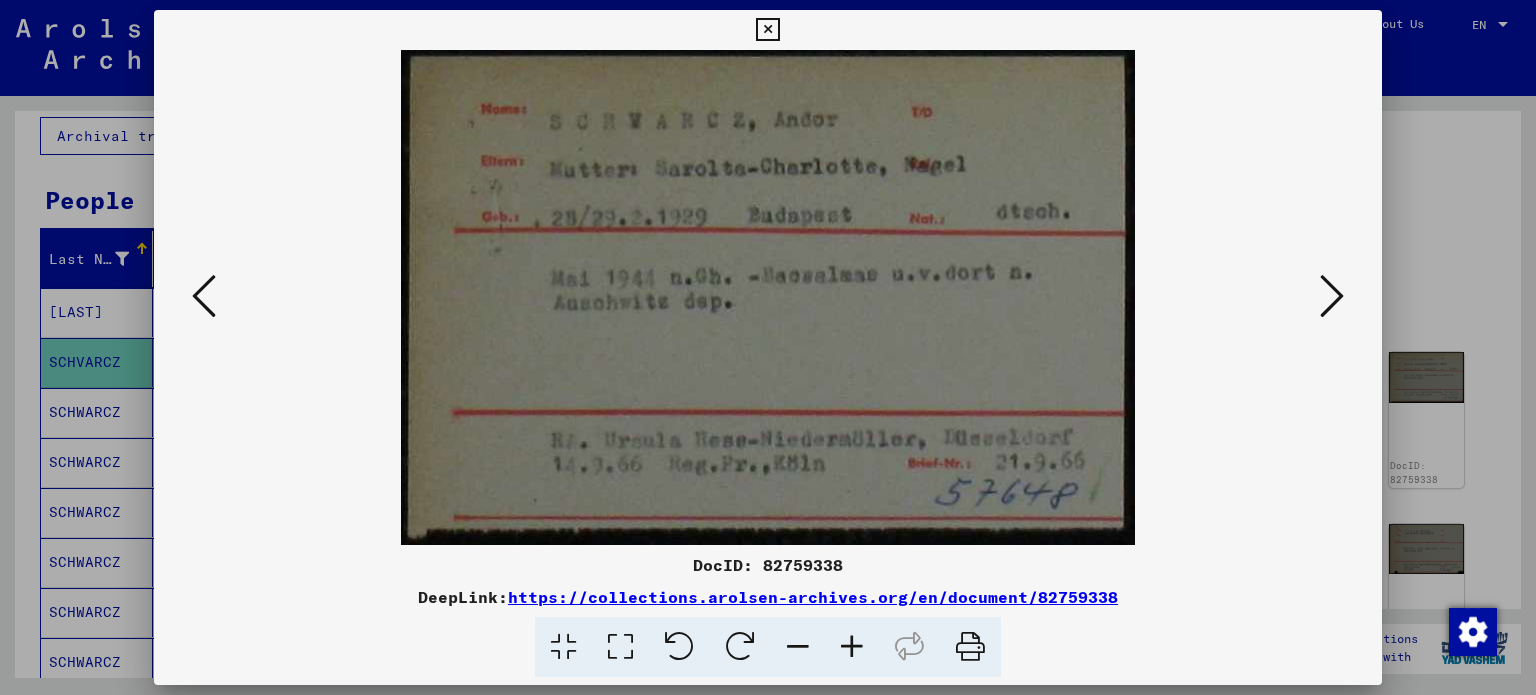 click at bounding box center [1332, 296] 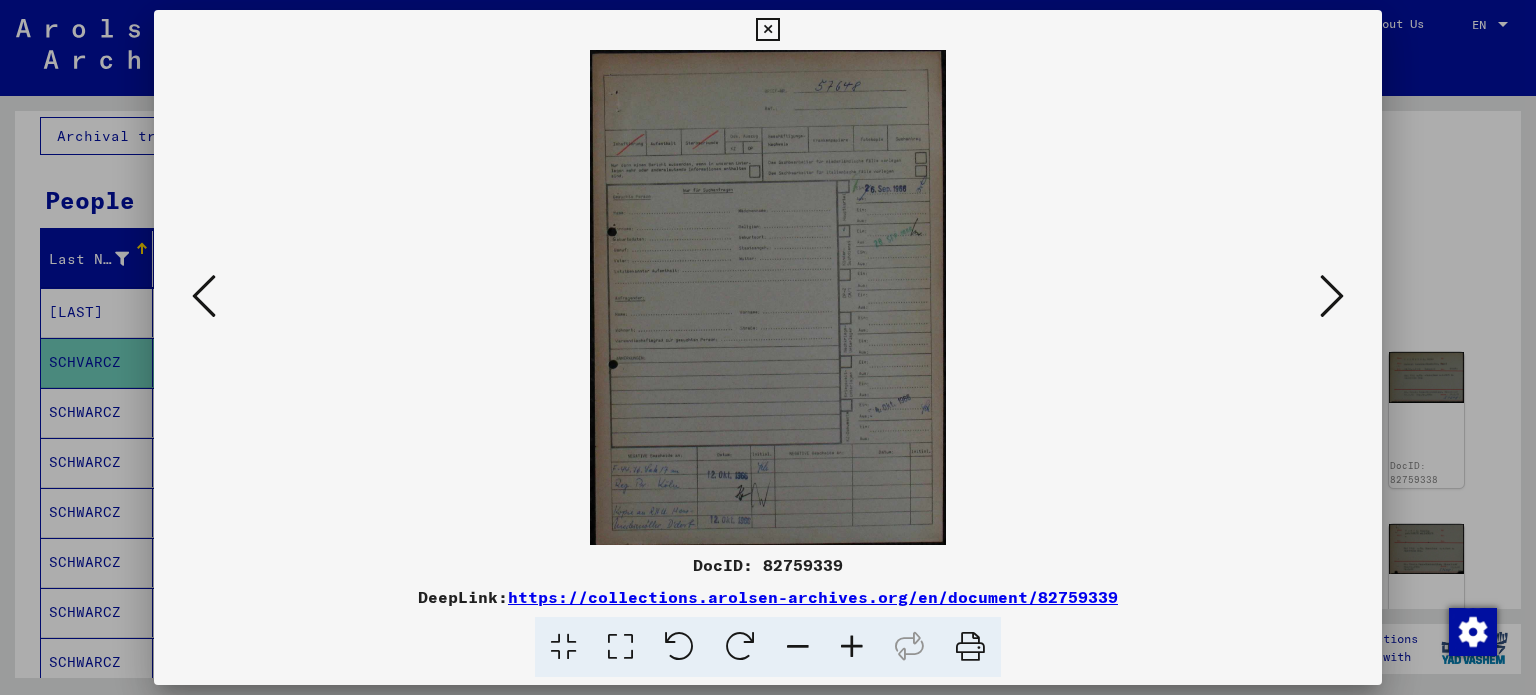 click at bounding box center [767, 30] 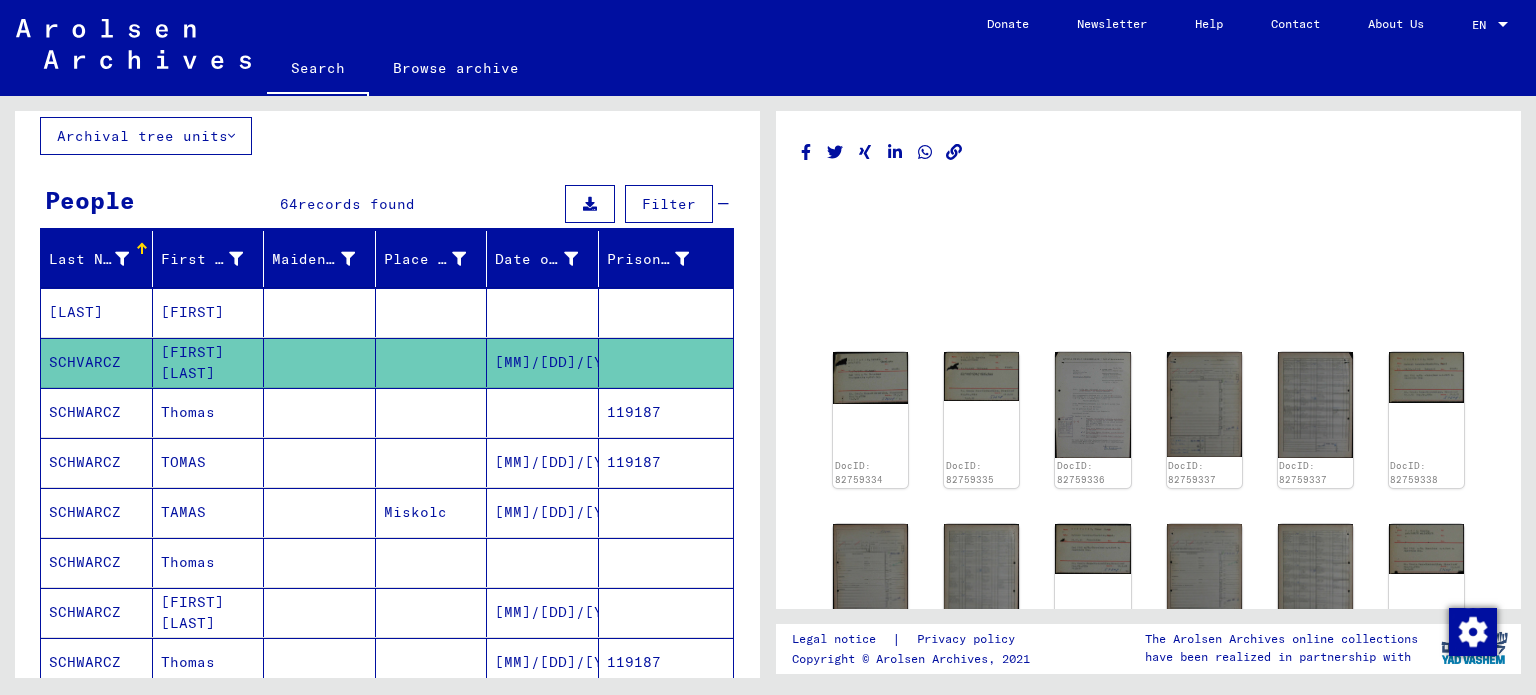 click on "Search" 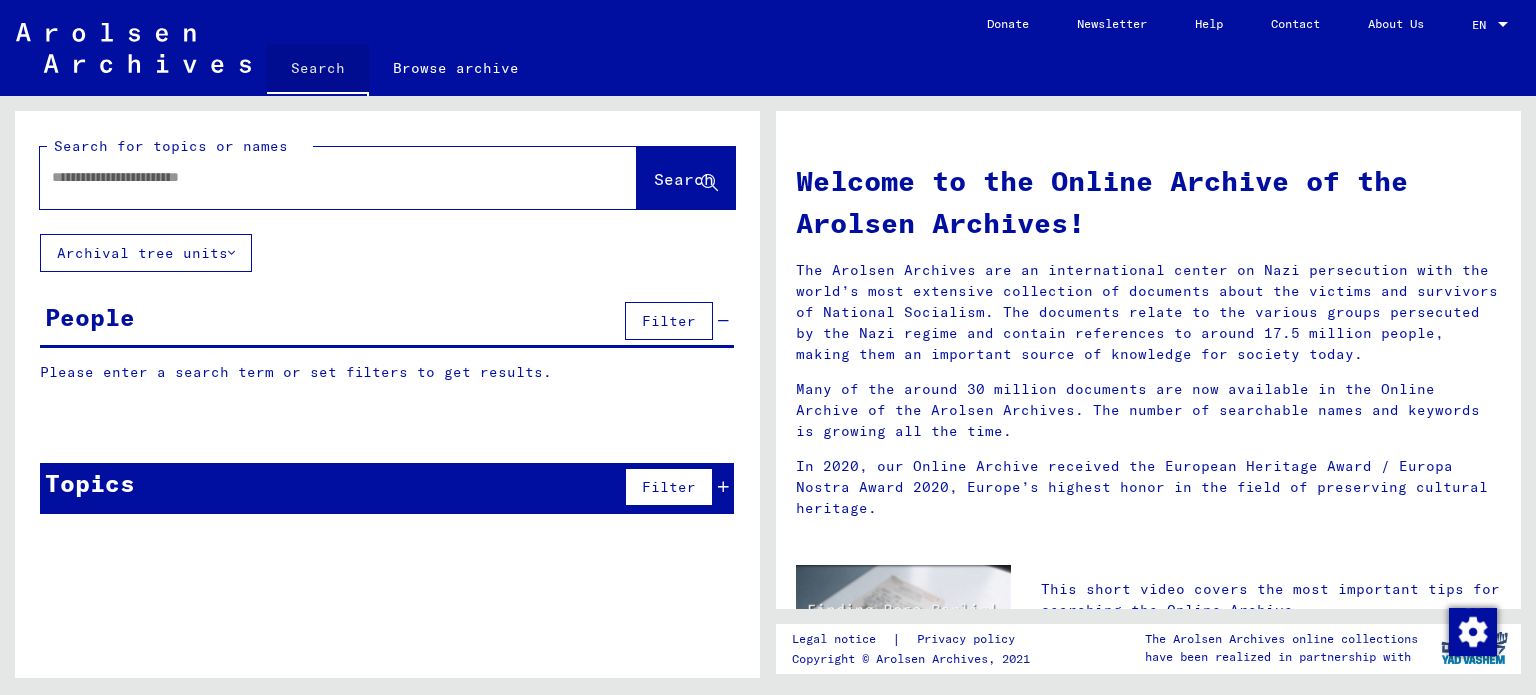 scroll, scrollTop: 0, scrollLeft: 0, axis: both 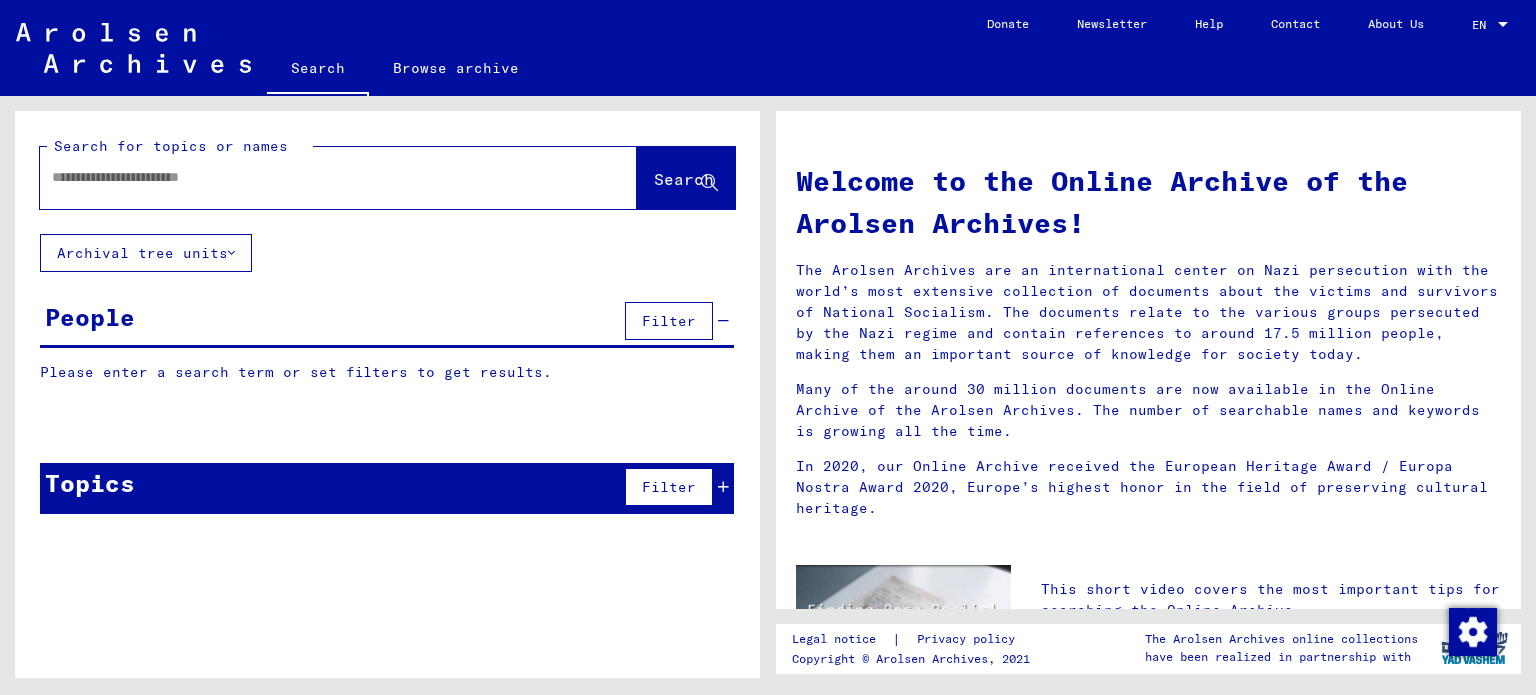 click at bounding box center [314, 177] 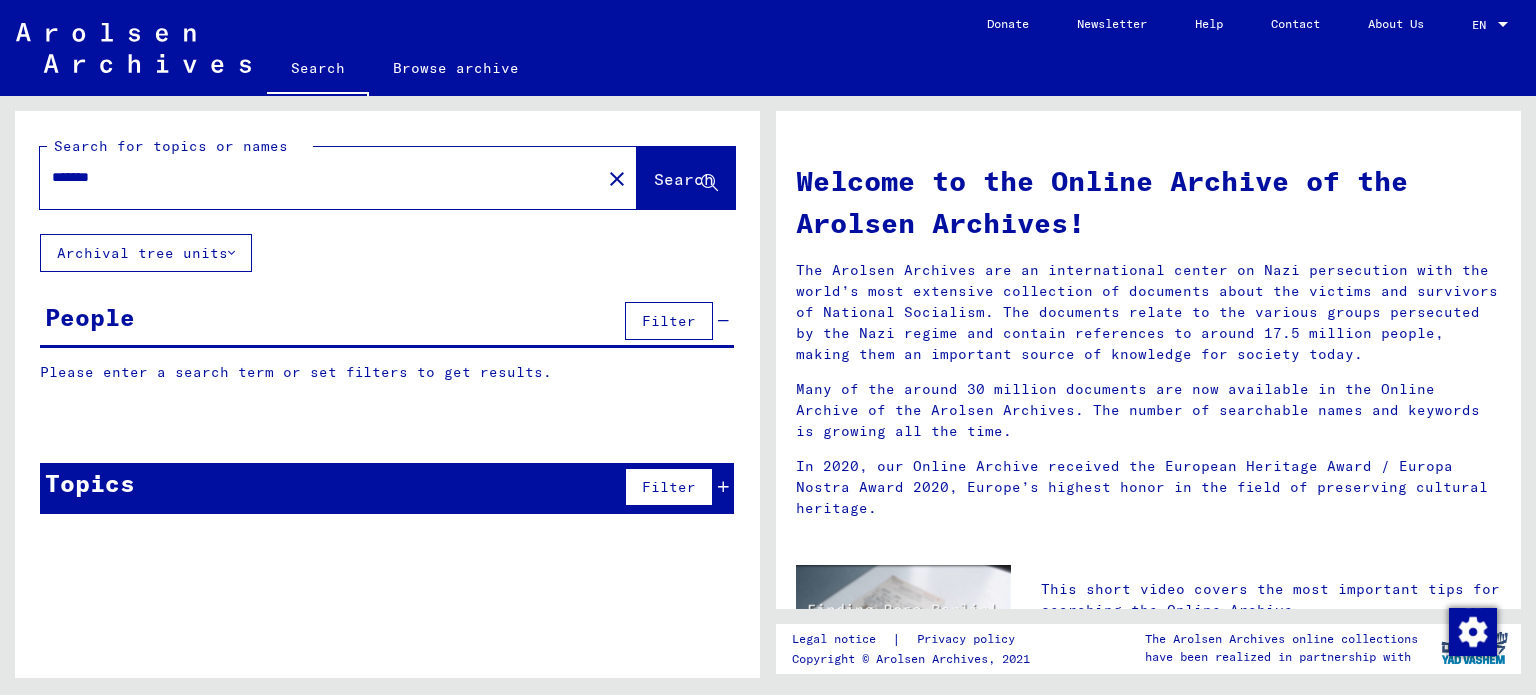 type on "*******" 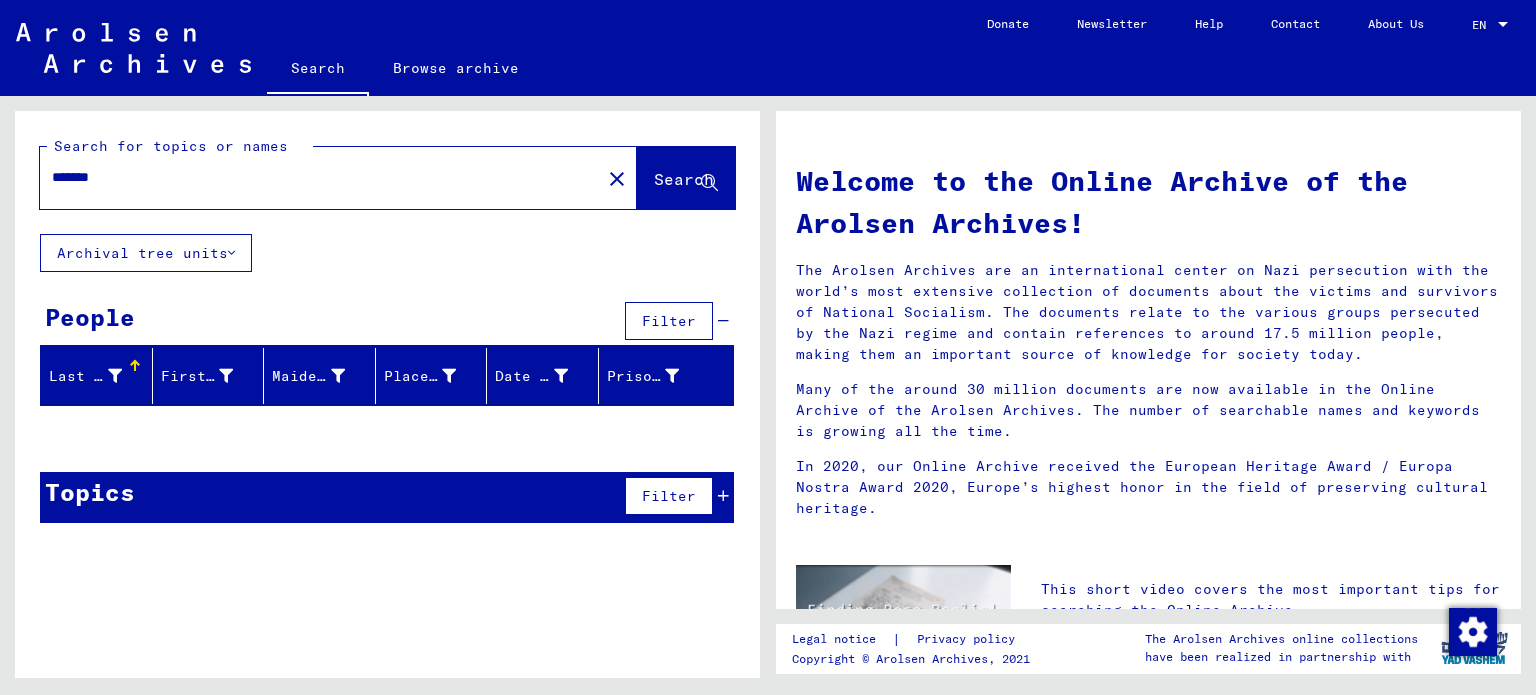 scroll, scrollTop: 400, scrollLeft: 0, axis: vertical 